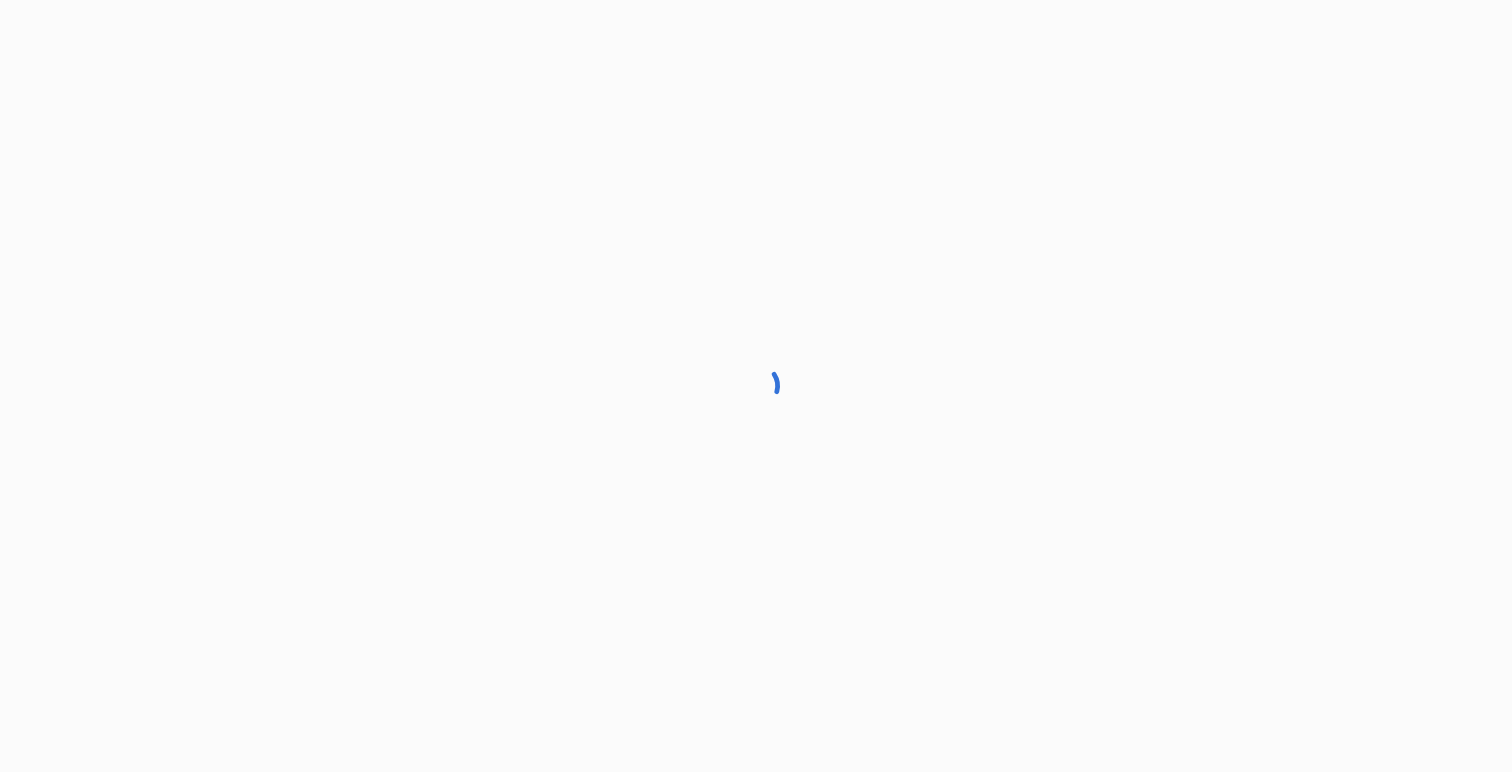 scroll, scrollTop: 0, scrollLeft: 0, axis: both 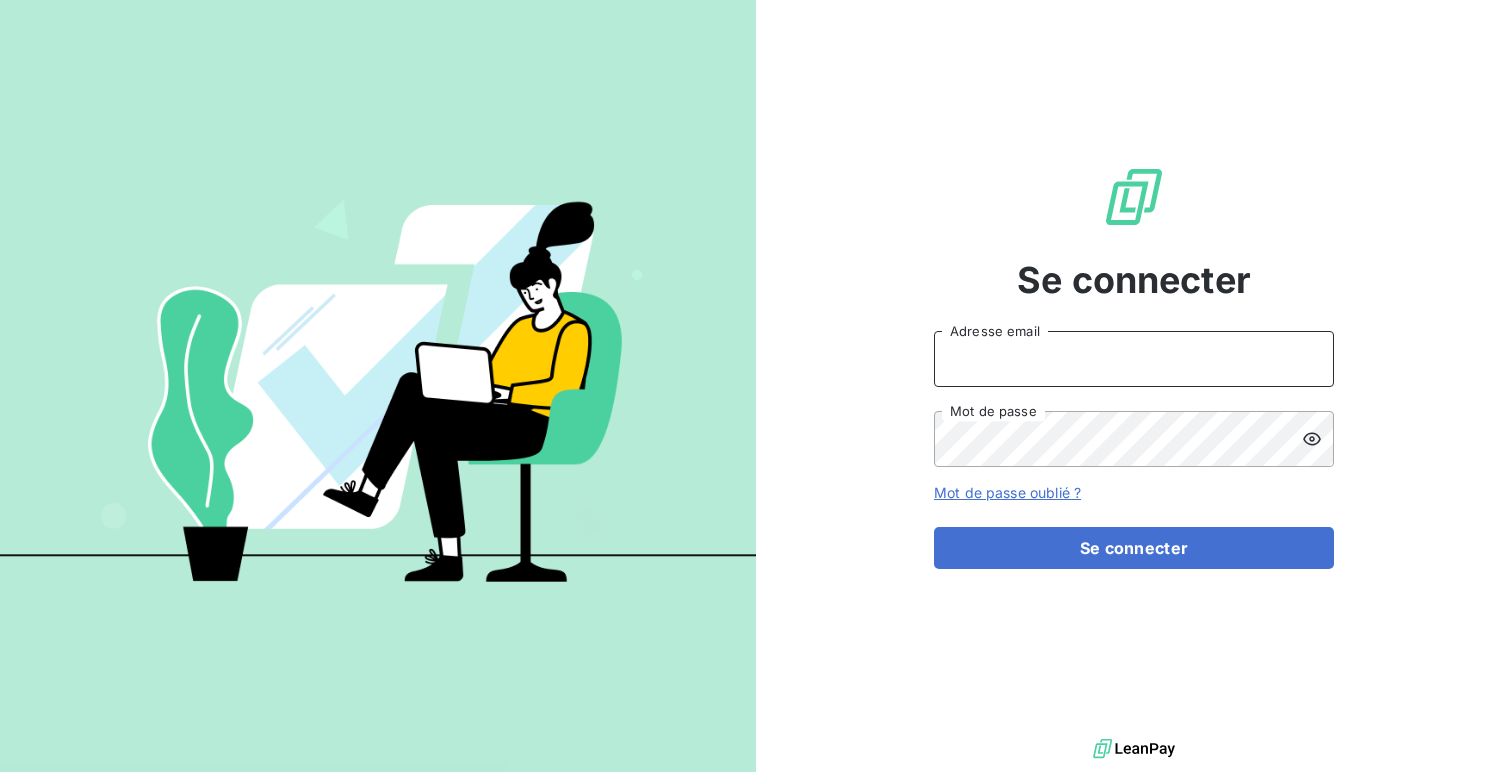 click on "Adresse email" at bounding box center [1134, 359] 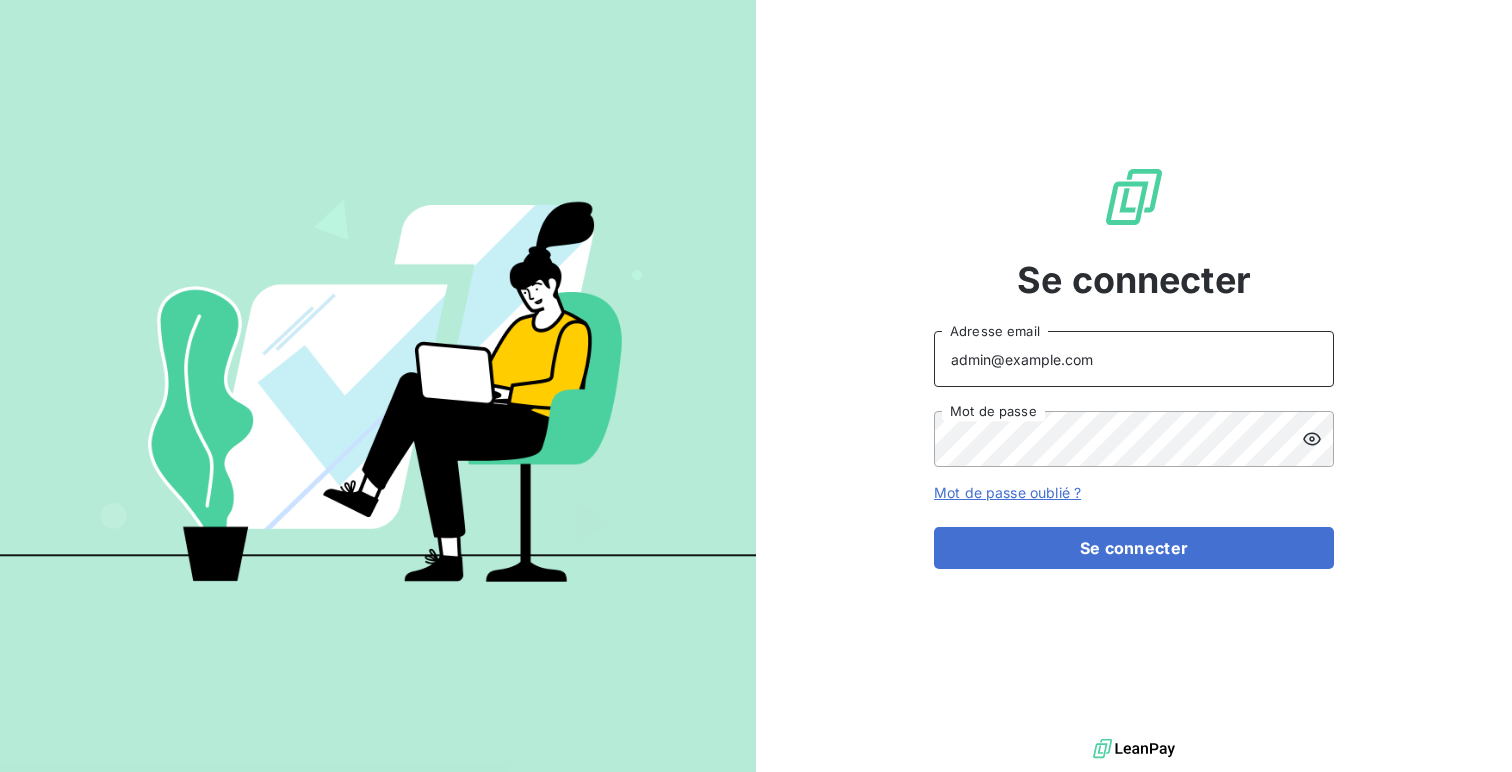 type on "admin@wessling" 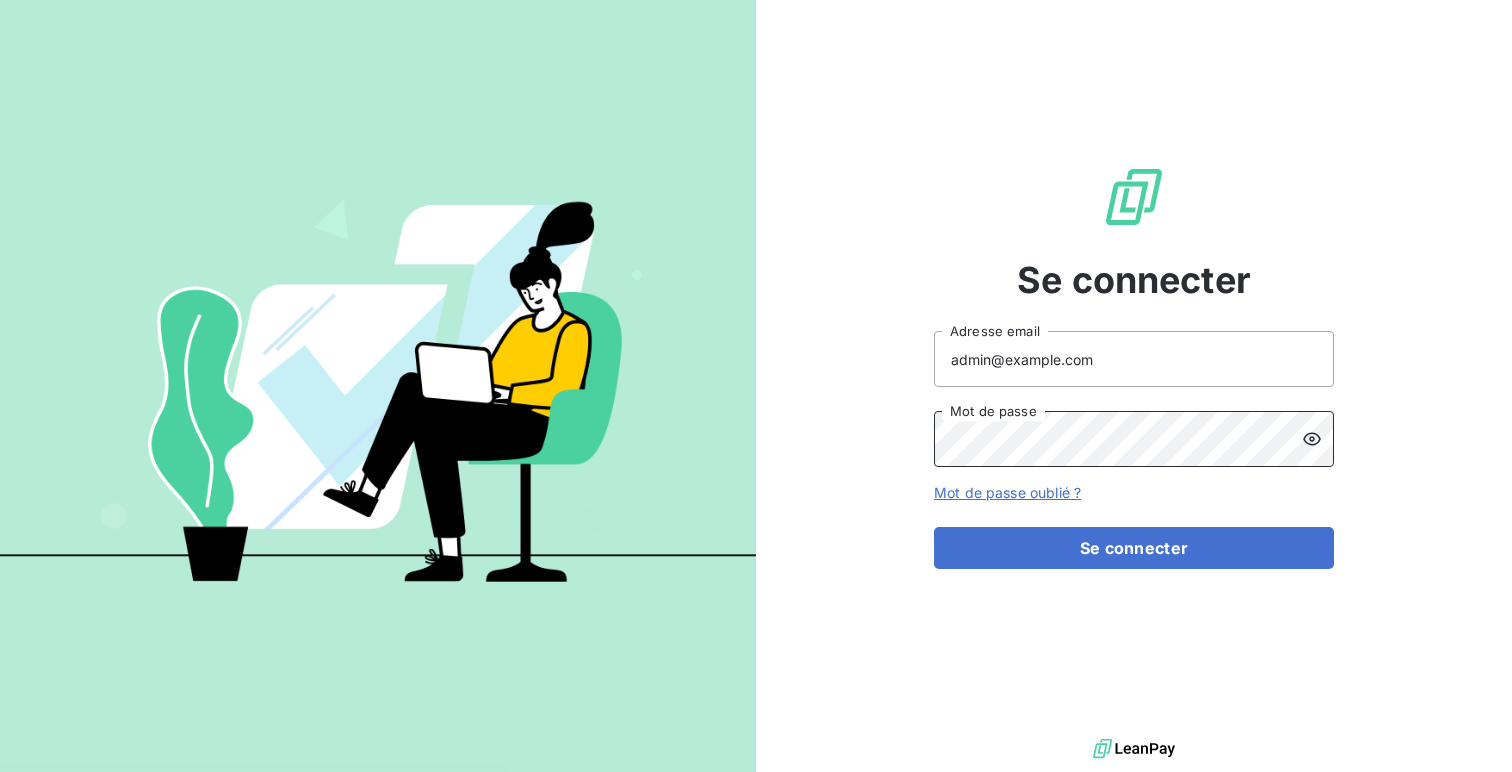 click on "Se connecter" at bounding box center (1134, 548) 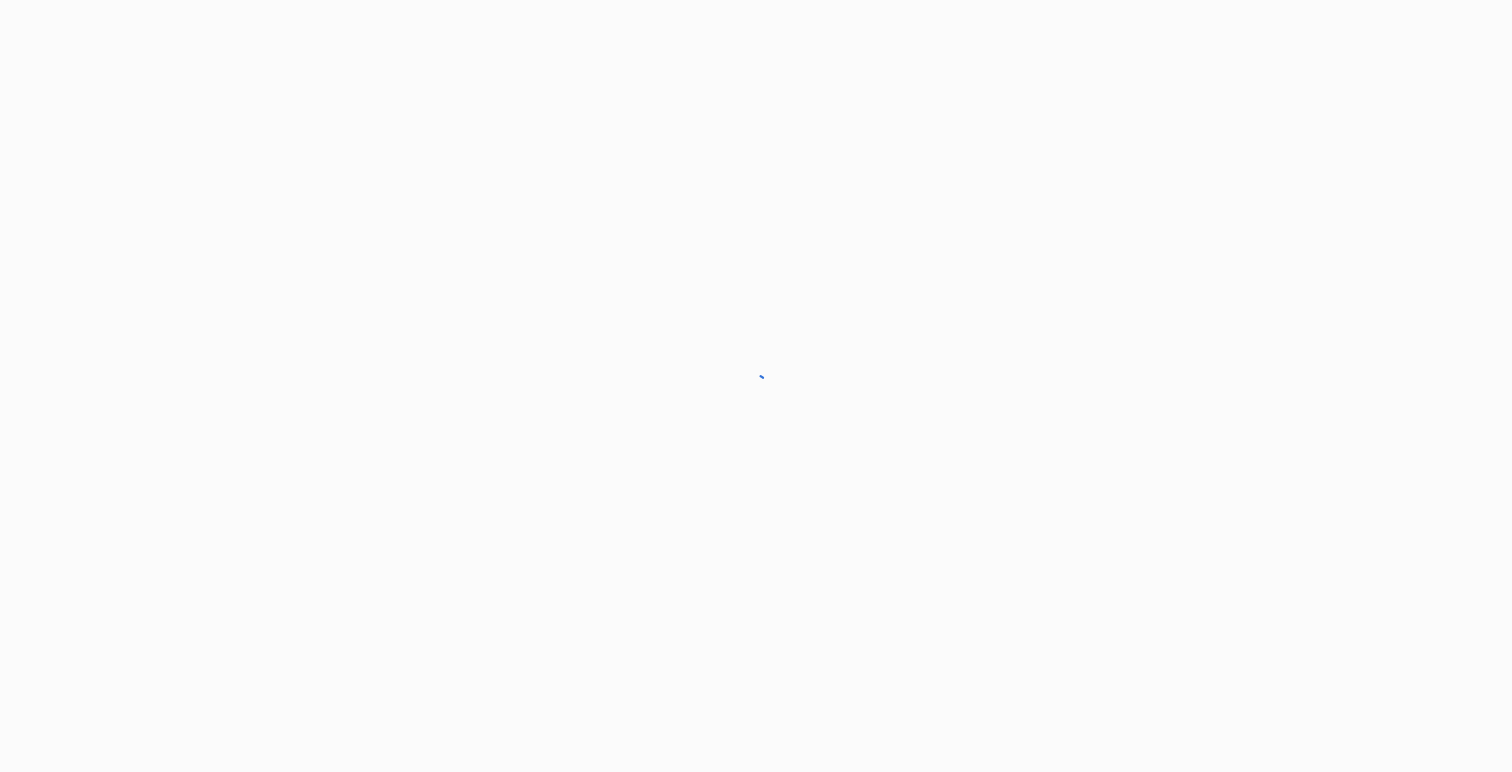 scroll, scrollTop: 0, scrollLeft: 0, axis: both 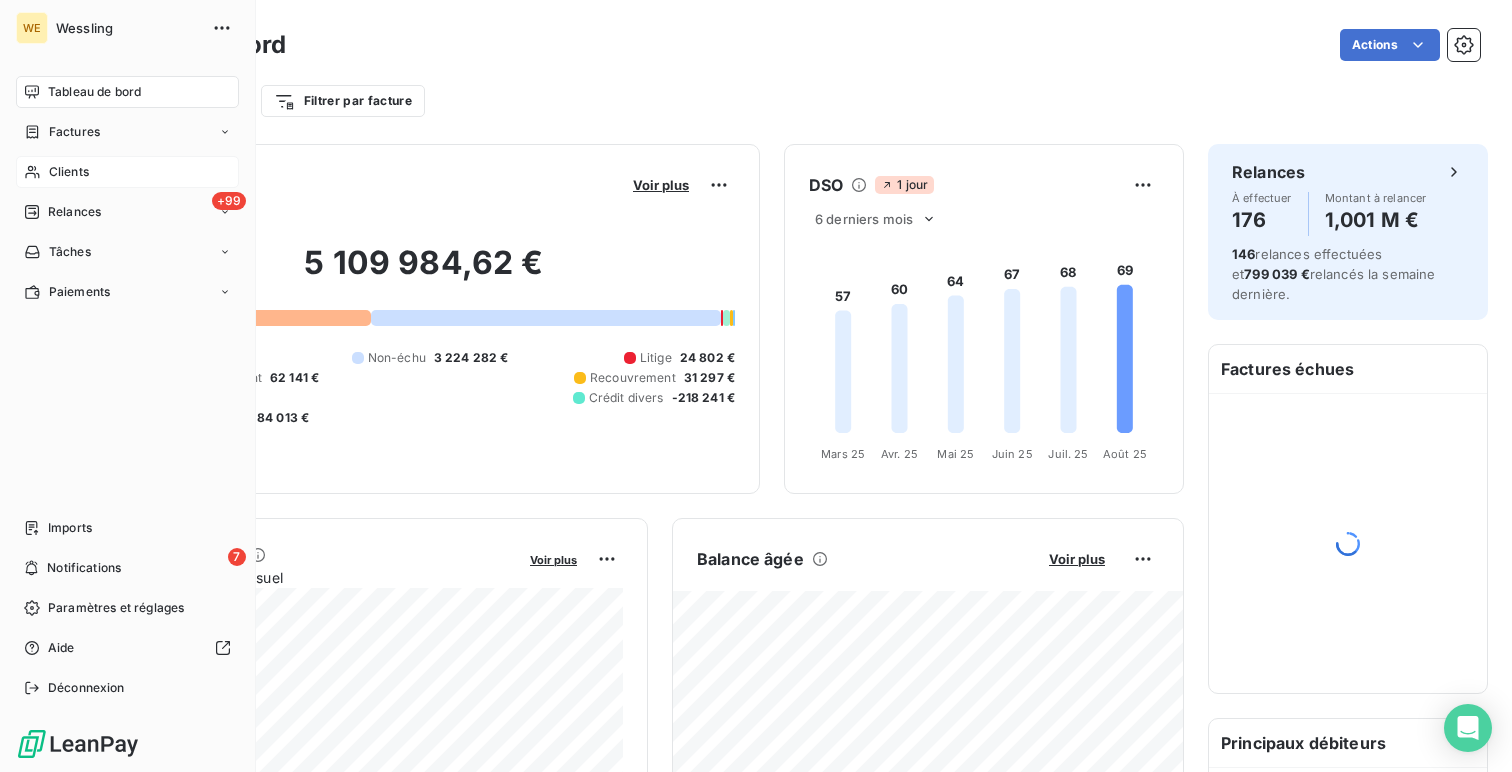 click on "Clients" at bounding box center (127, 172) 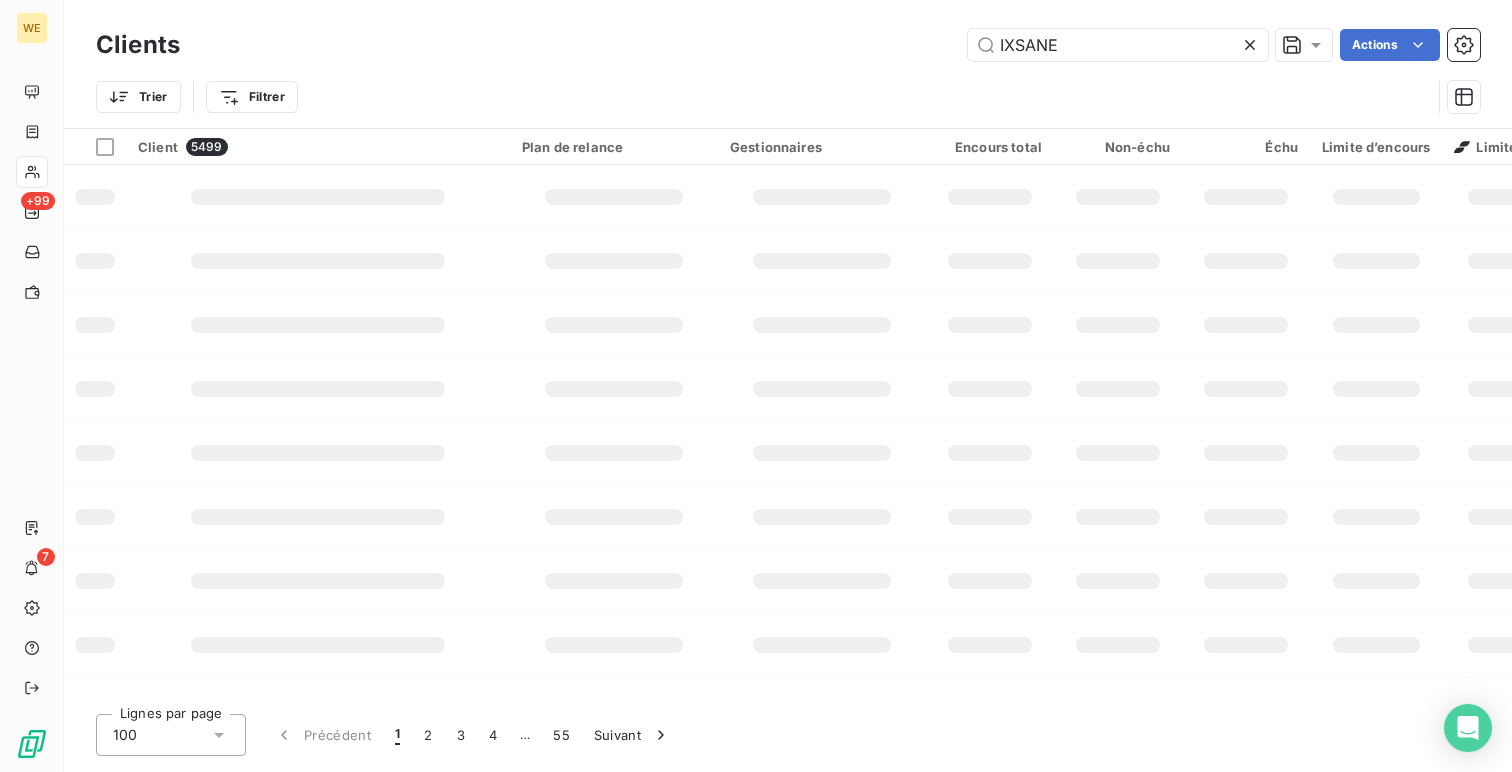 type on "IXSANE" 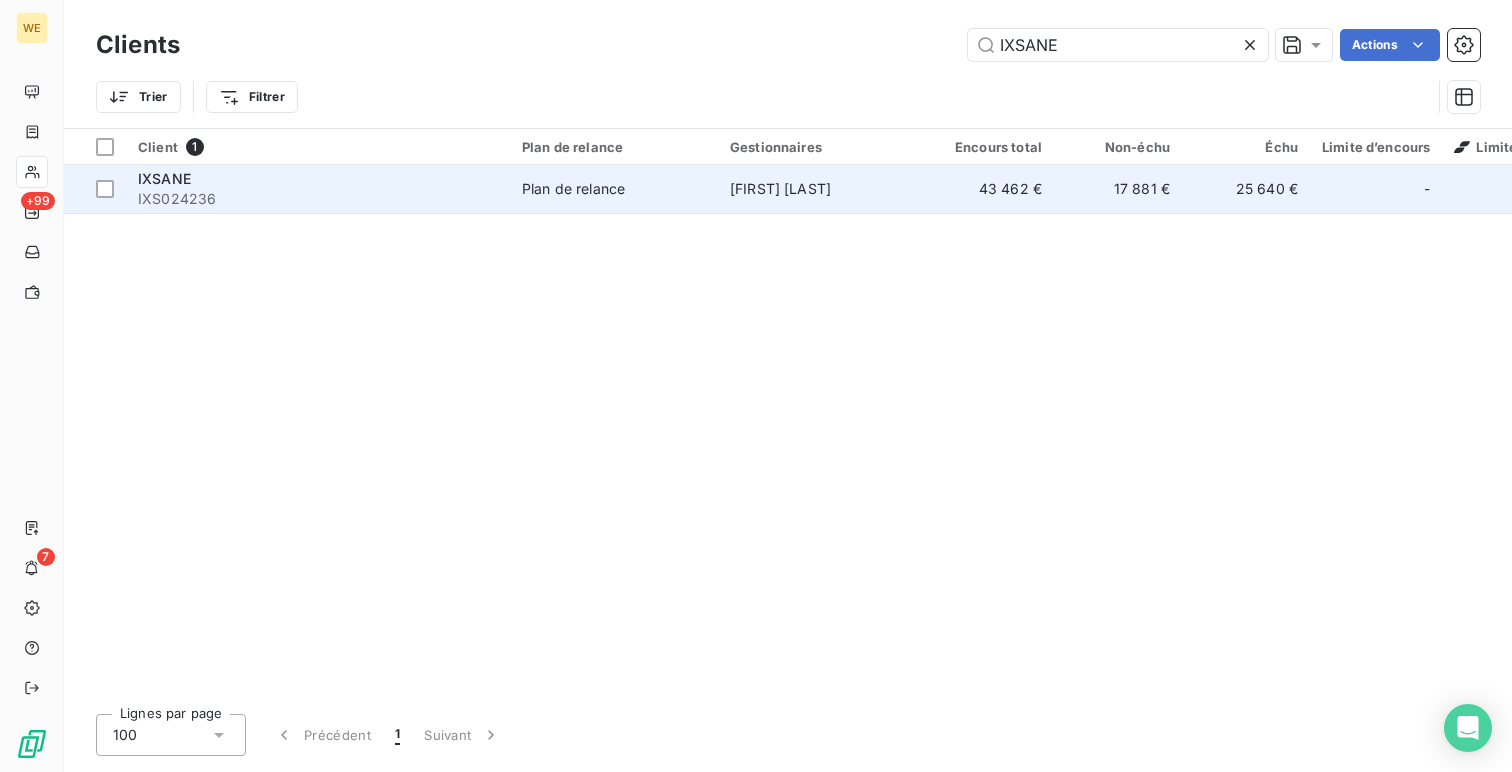 click on "IXS024236" at bounding box center [318, 199] 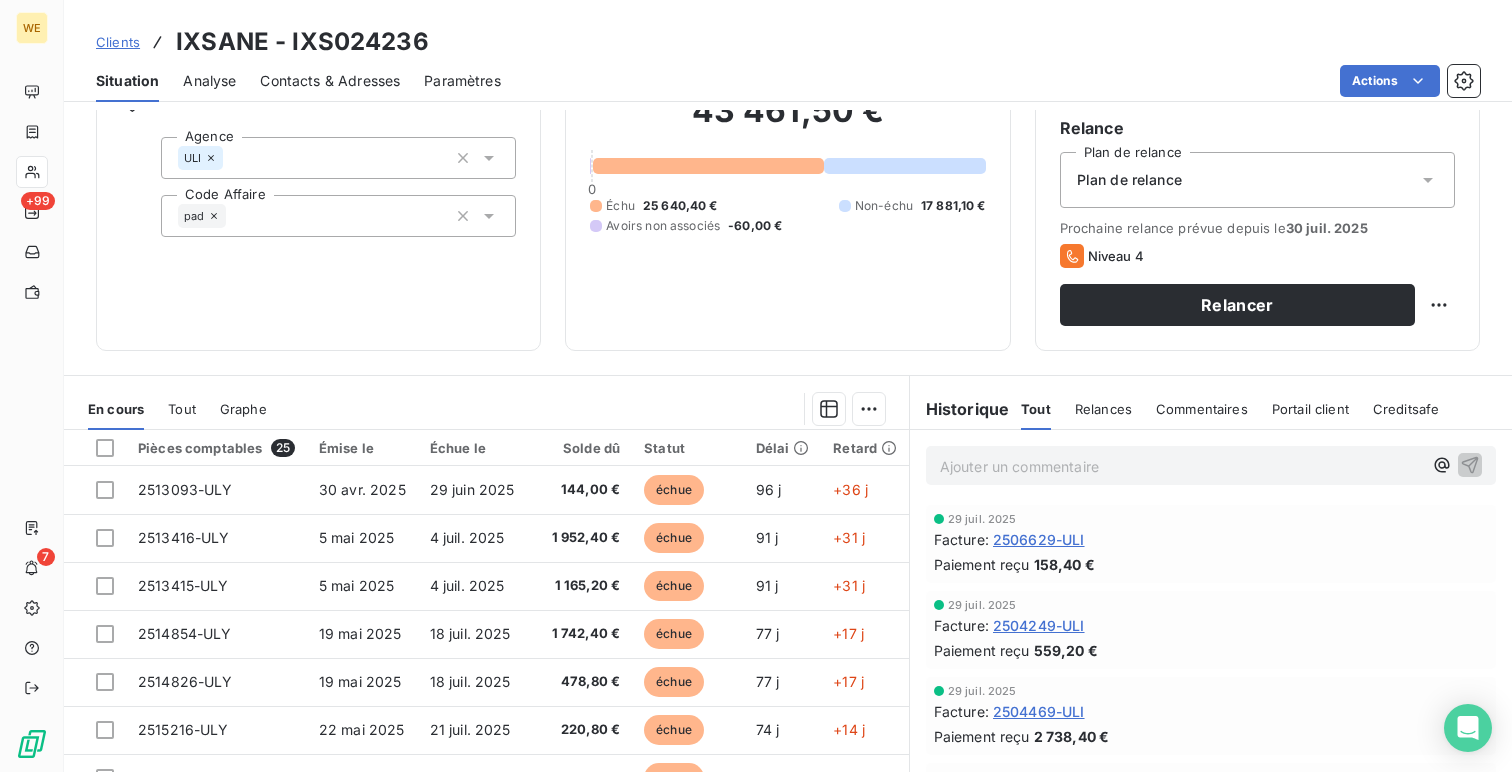scroll, scrollTop: 184, scrollLeft: 0, axis: vertical 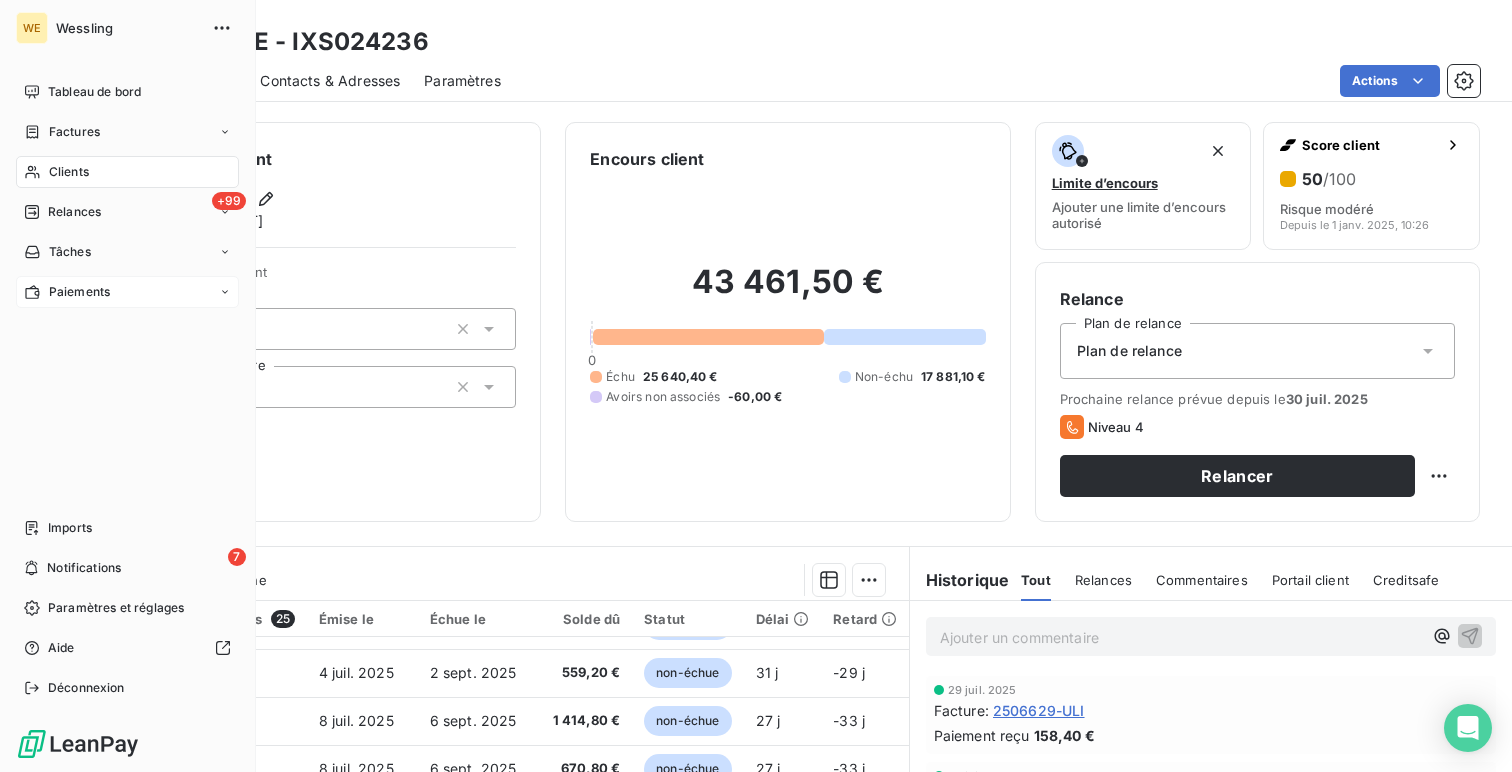 click on "Paiements" at bounding box center (127, 292) 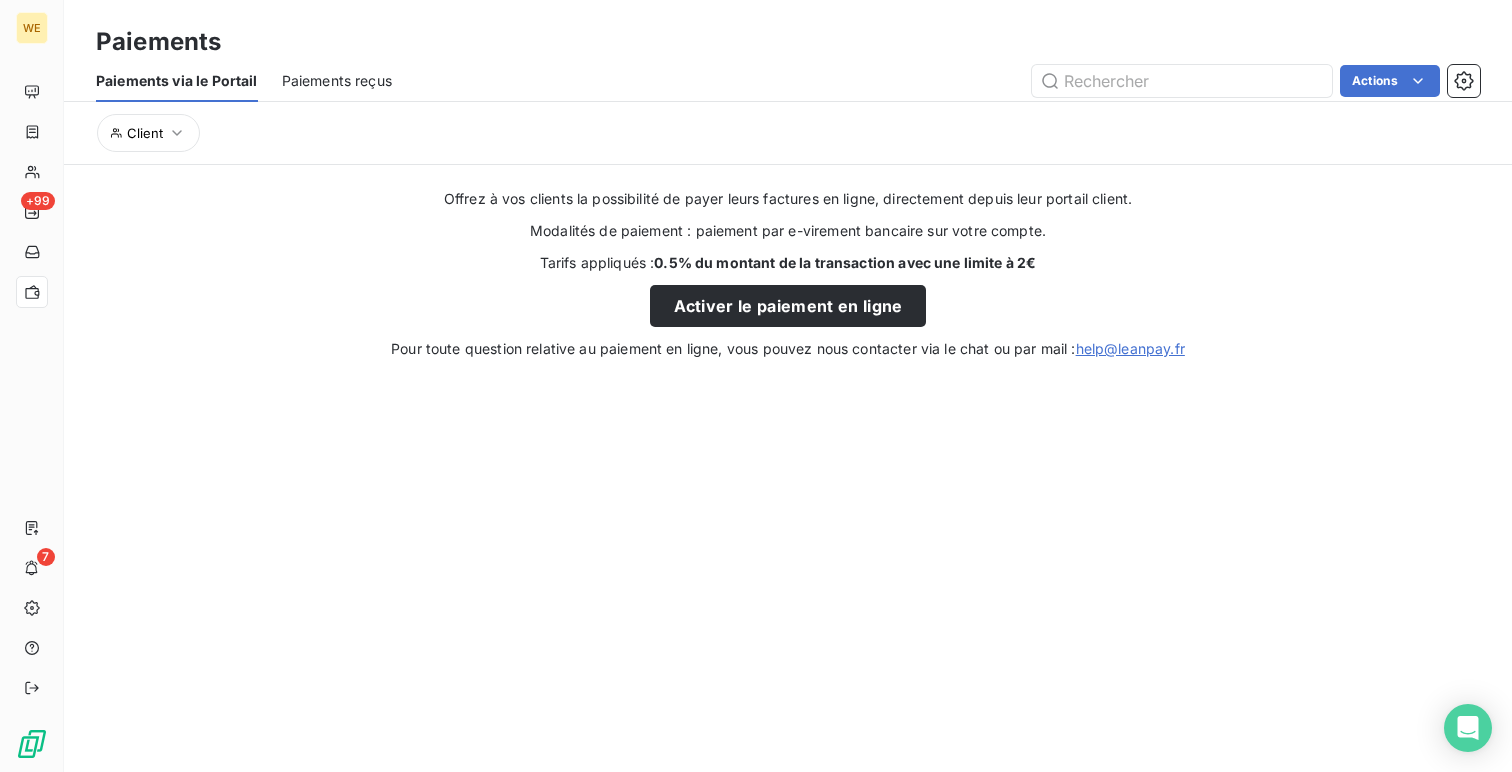 click on "Paiements reçus" at bounding box center (337, 81) 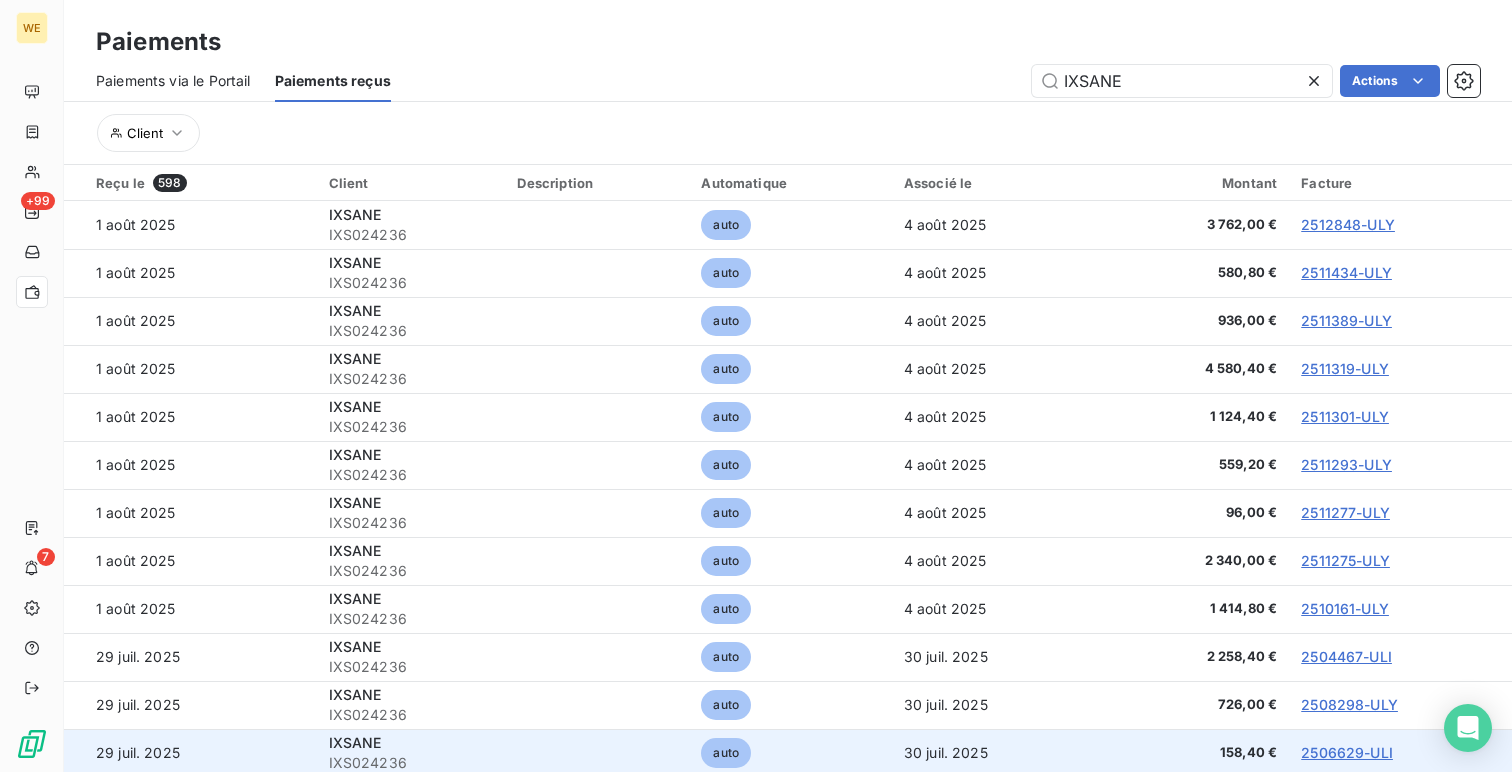type on "IXSANE" 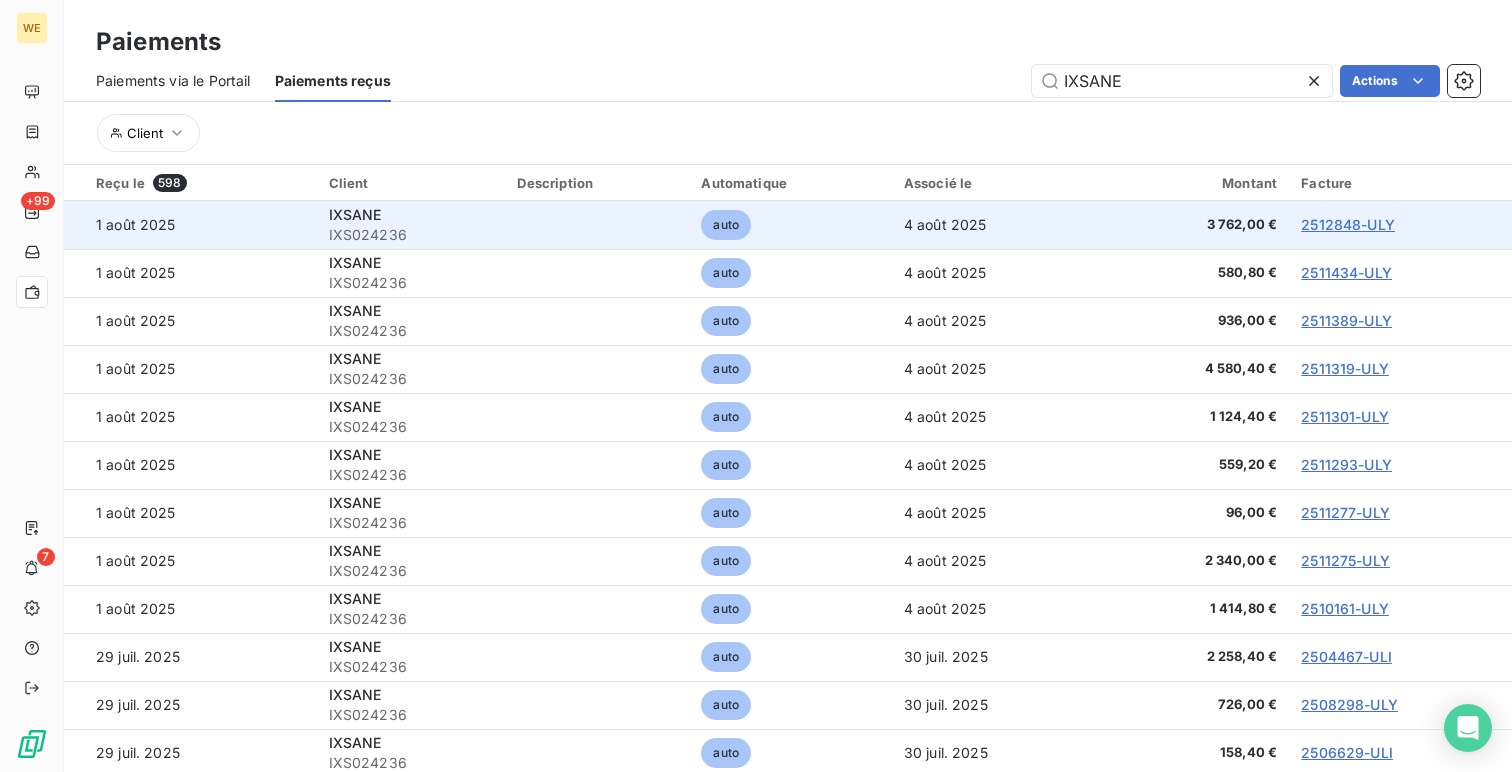 click on "2512848-ULY" at bounding box center [1348, 224] 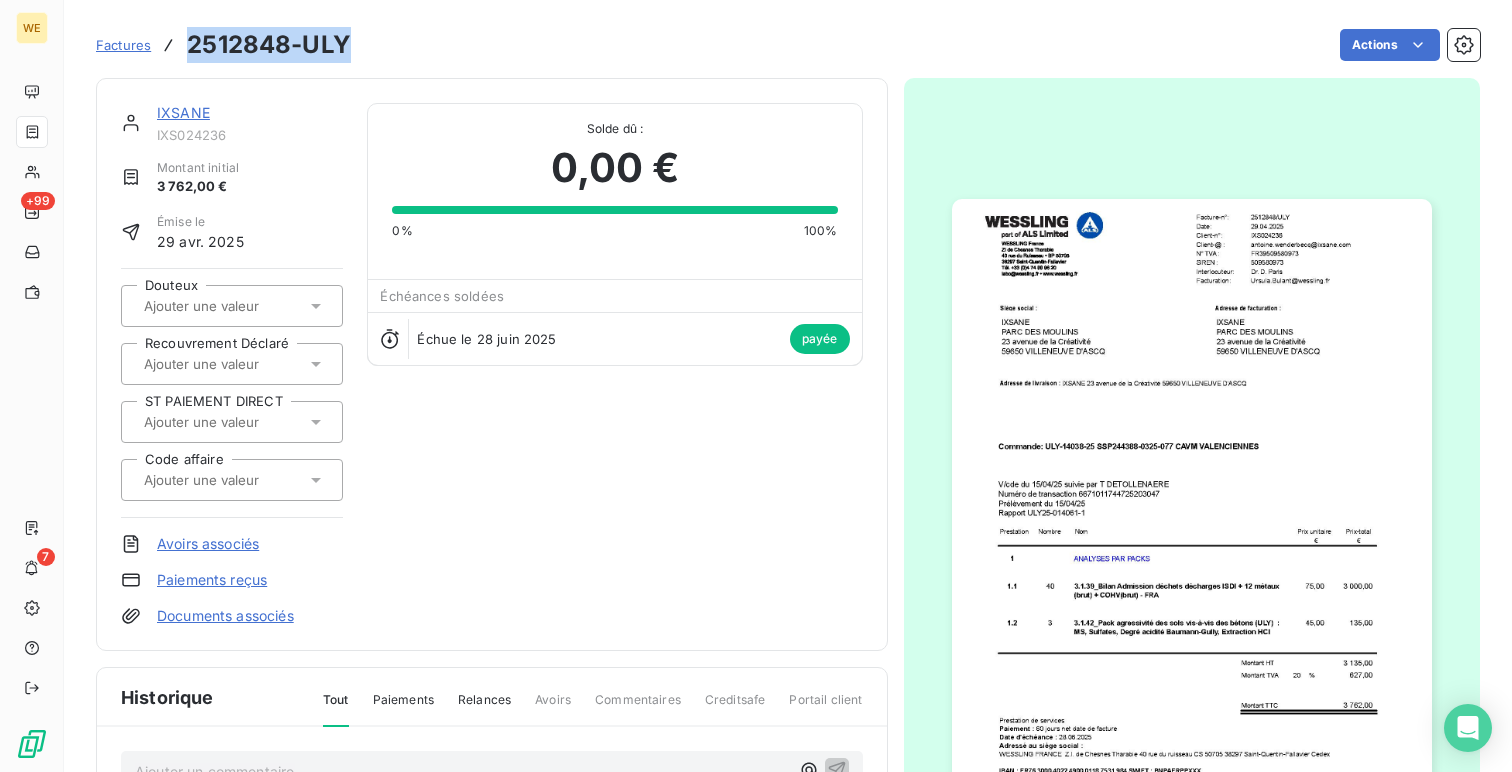 drag, startPoint x: 353, startPoint y: 49, endPoint x: 182, endPoint y: 46, distance: 171.0263 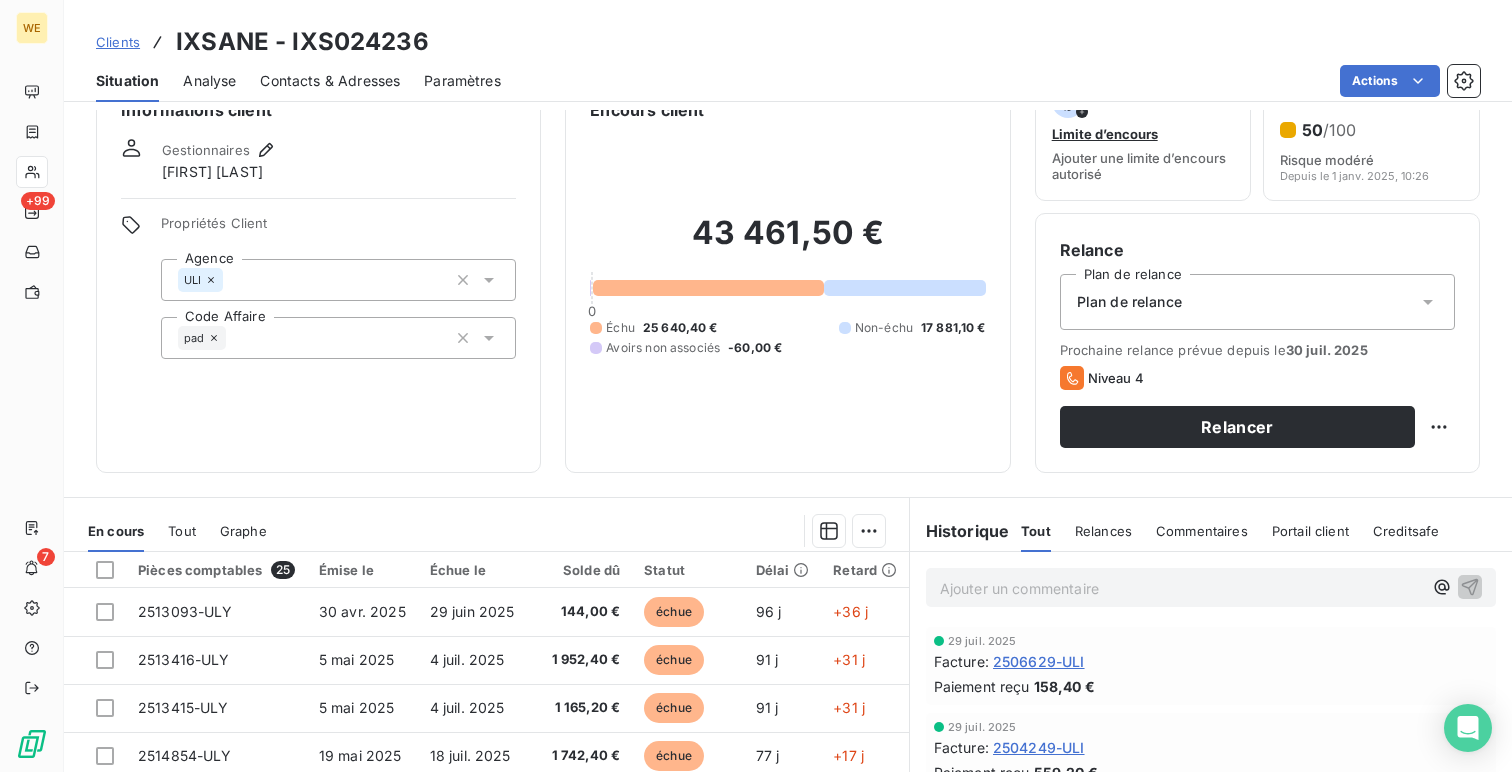 scroll, scrollTop: 51, scrollLeft: 0, axis: vertical 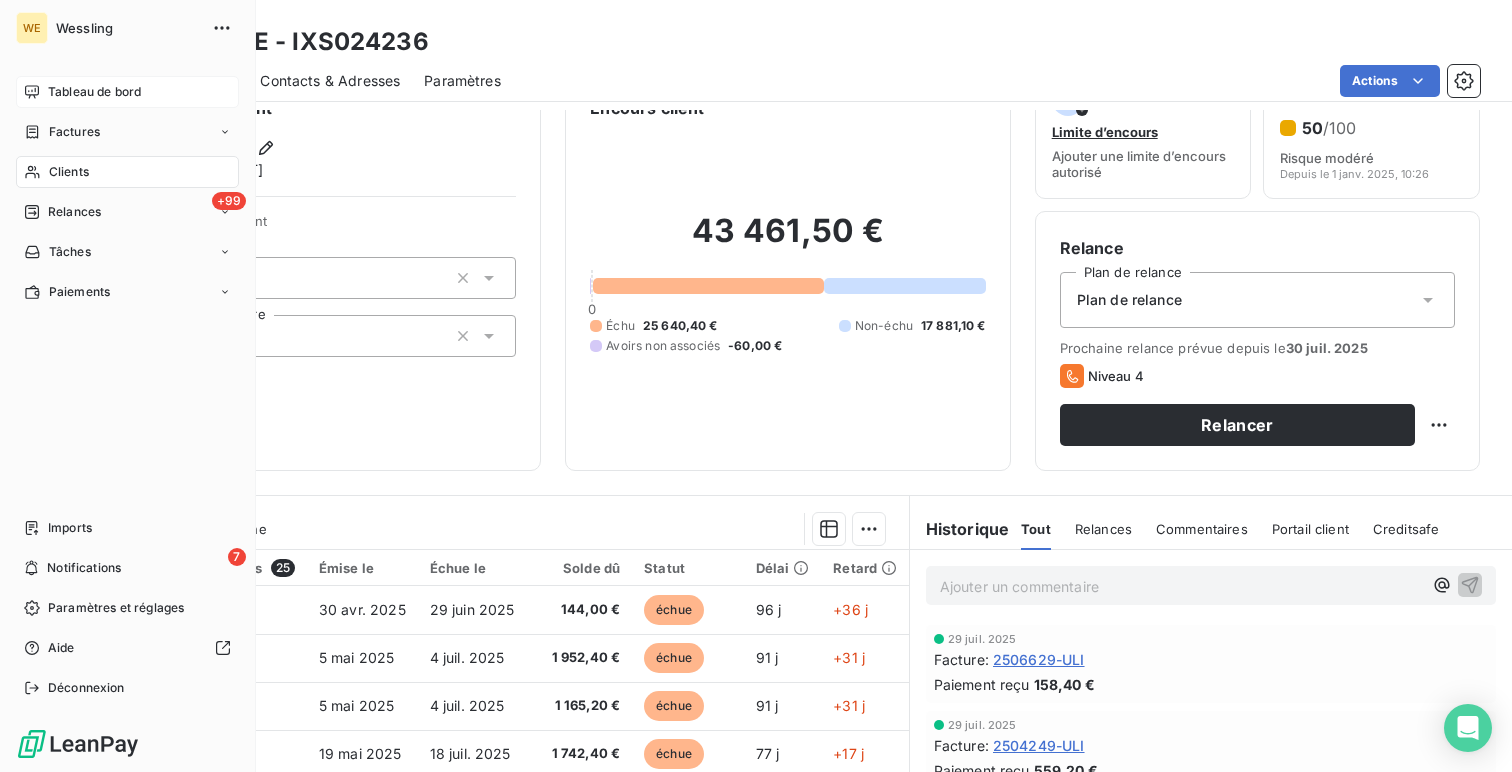 click on "Tableau de bord" at bounding box center (94, 92) 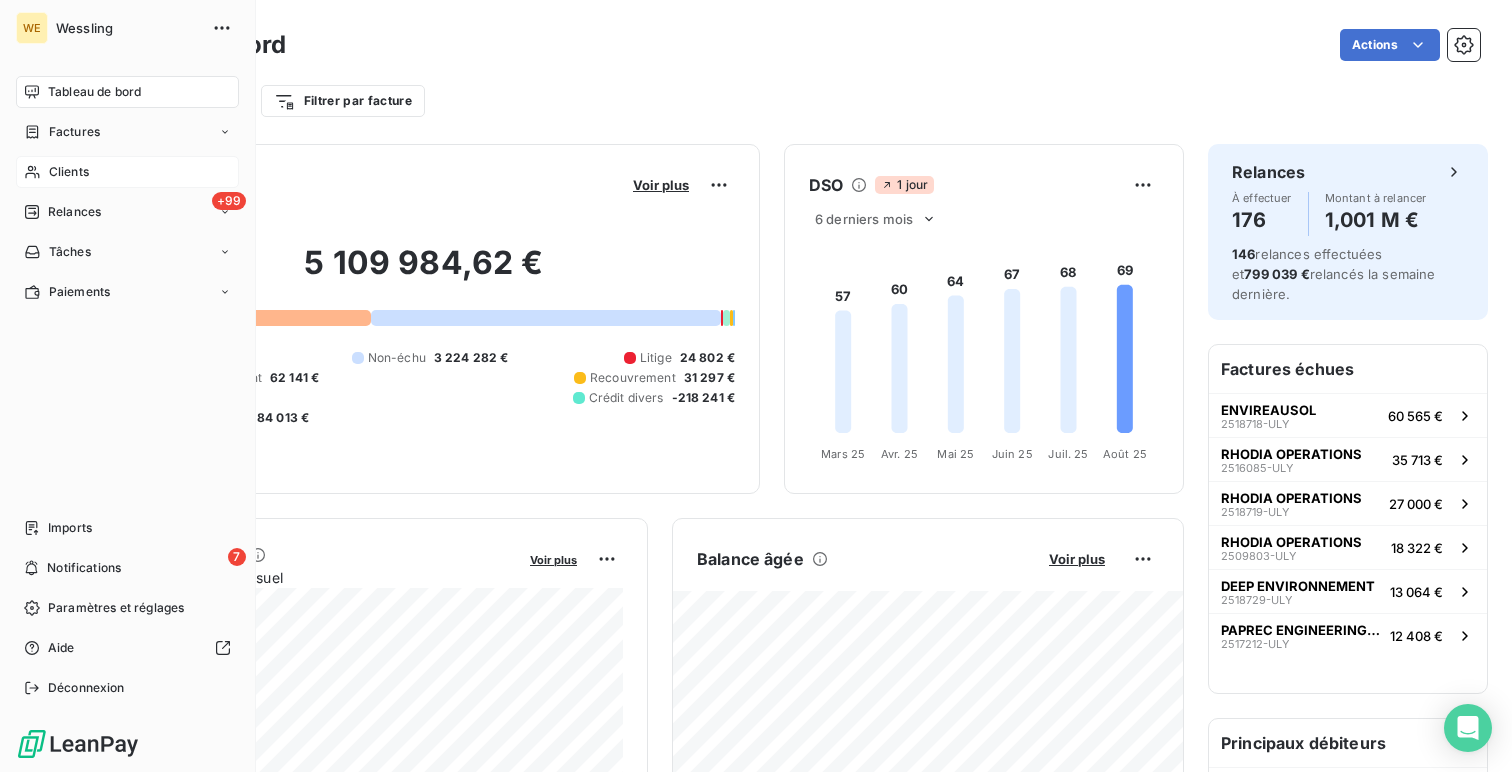 click on "Clients" at bounding box center (69, 172) 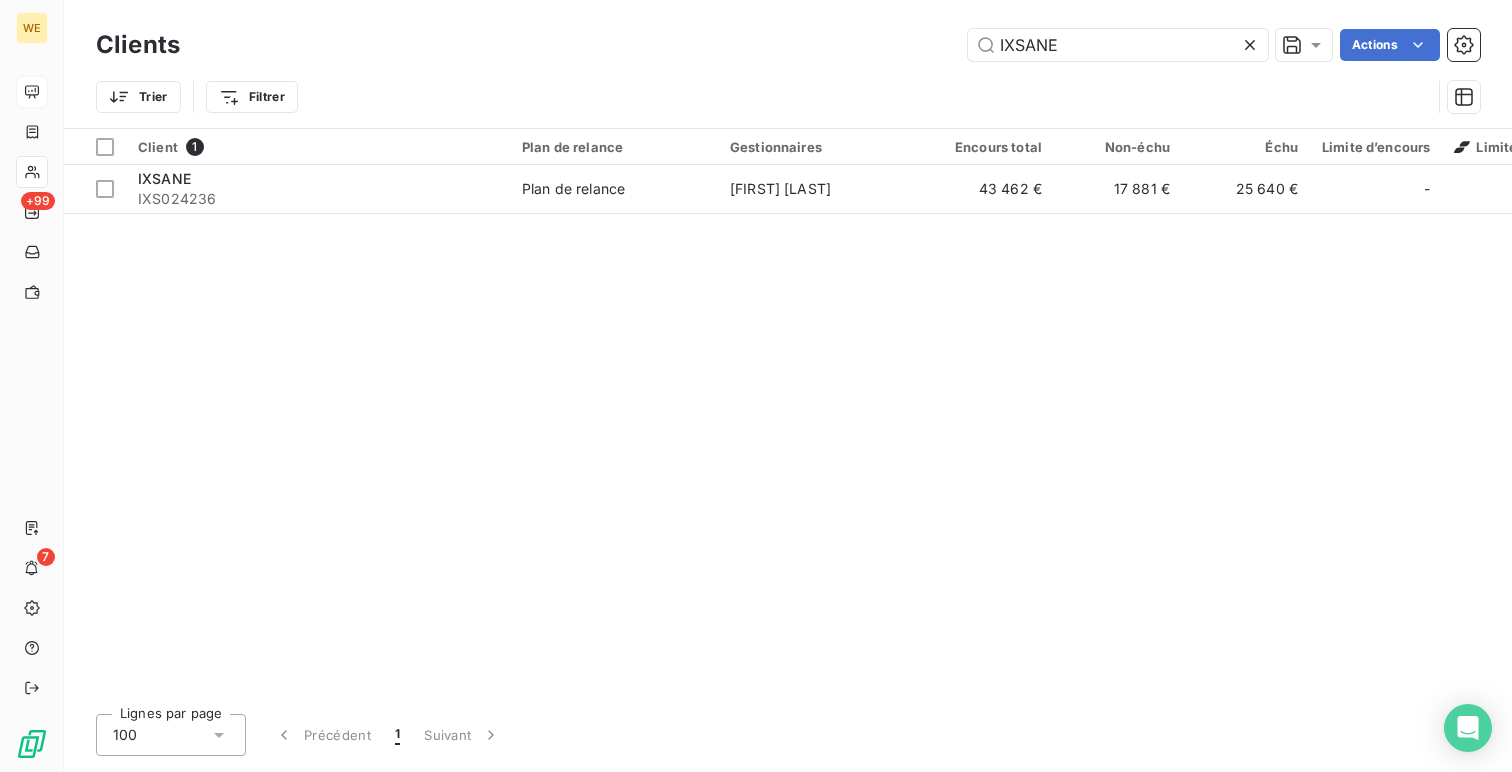 click on "Trier Filtrer" at bounding box center (788, 97) 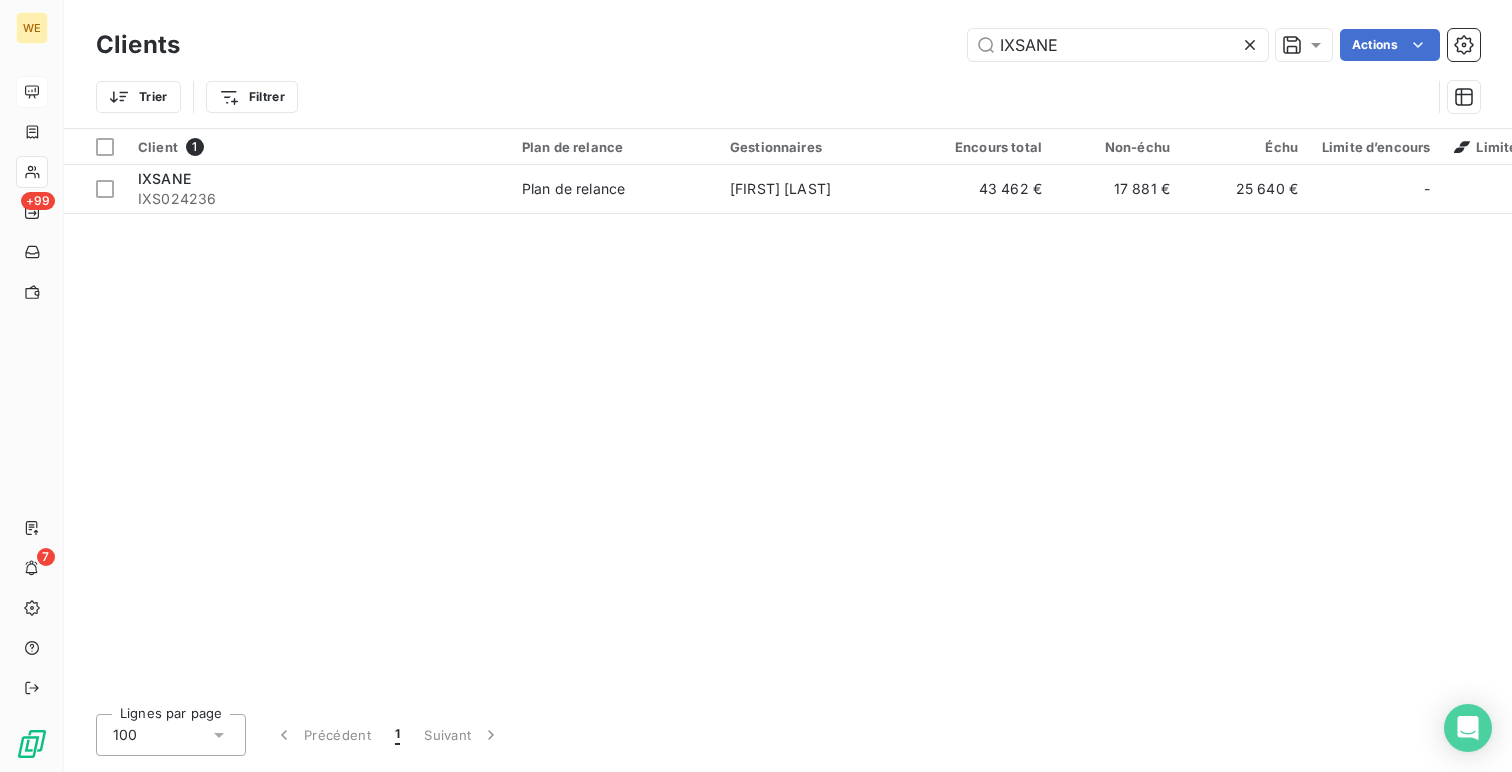 click on "Clients IXSANE Actions" at bounding box center (788, 45) 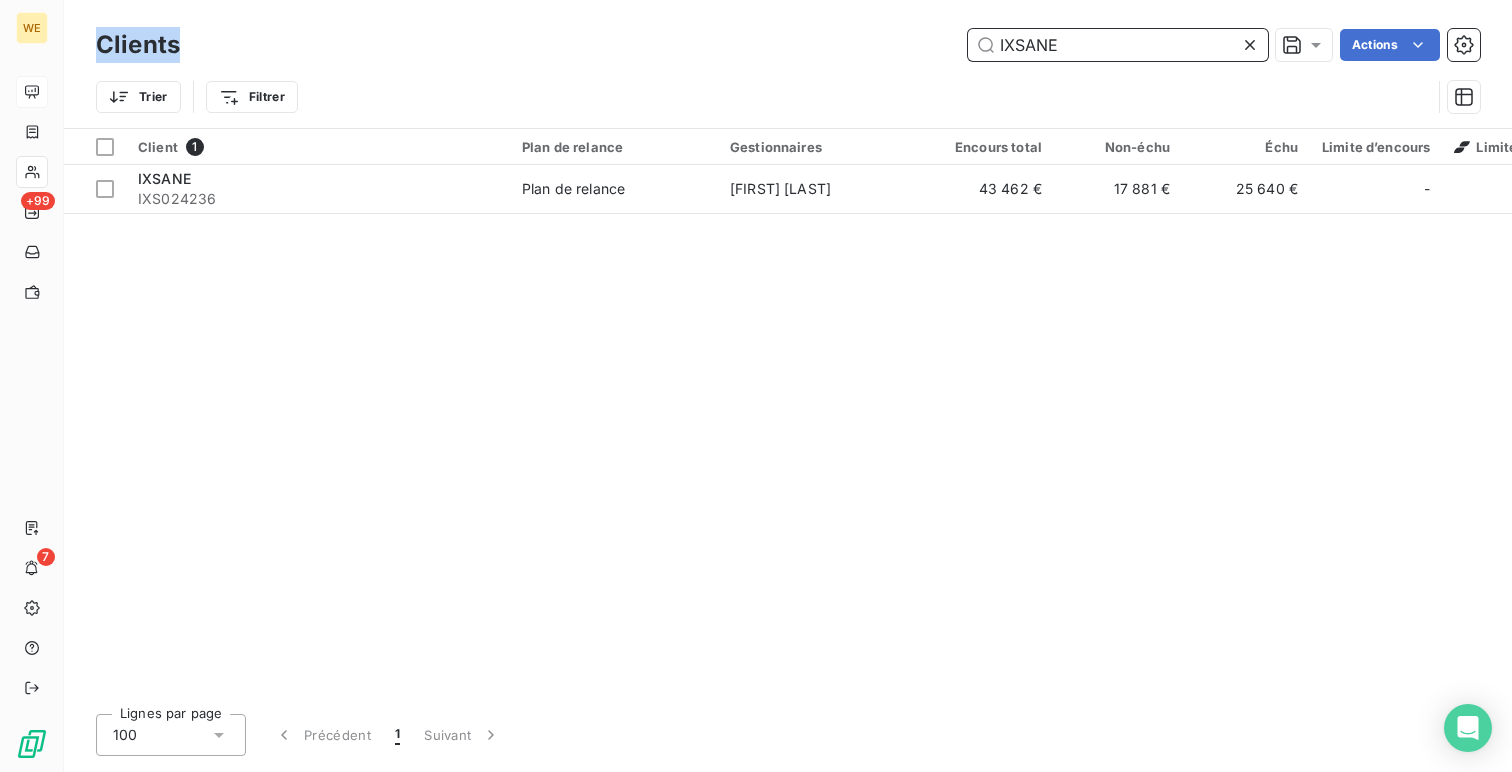 click on "IXSANE" at bounding box center (1118, 45) 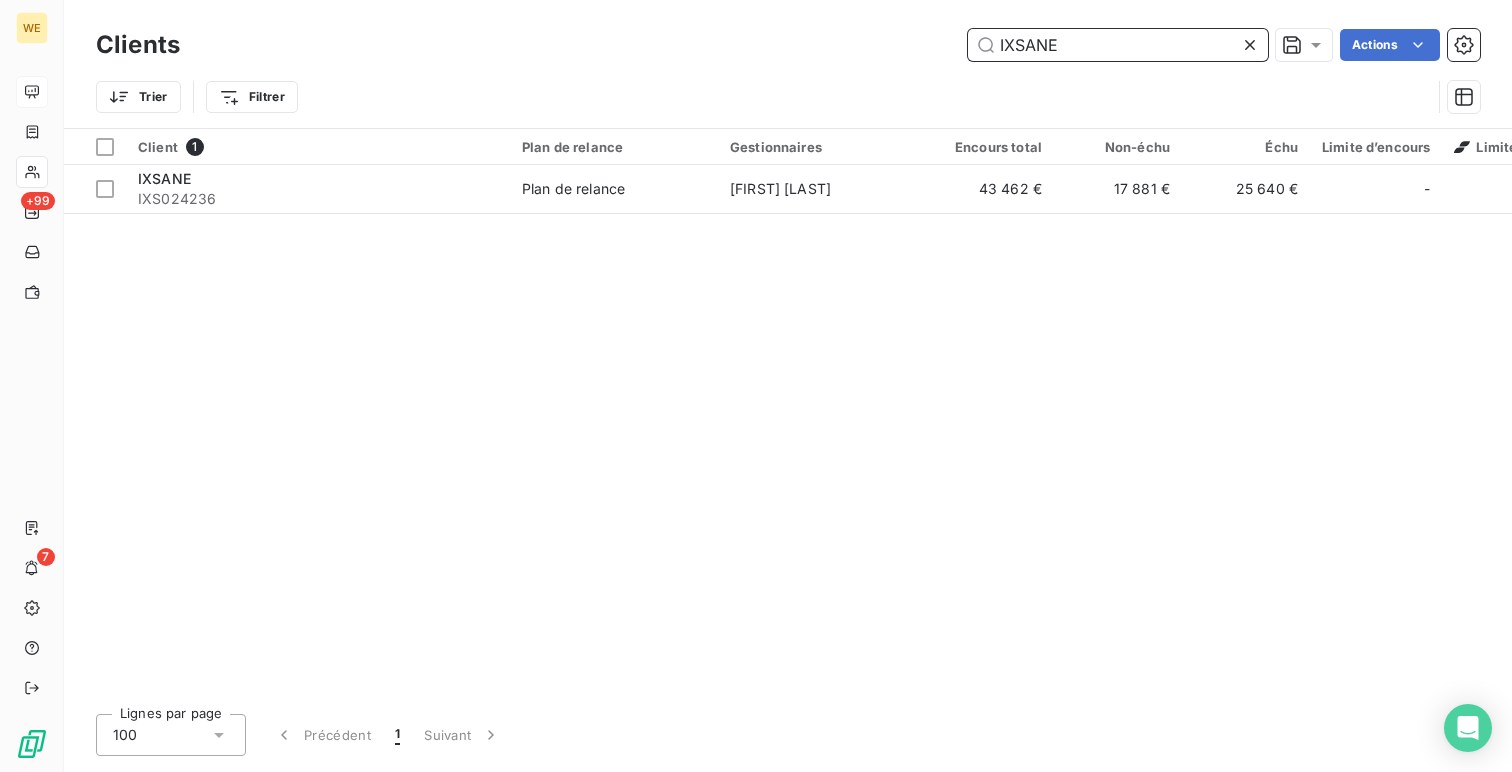 click on "IXSANE" at bounding box center [1118, 45] 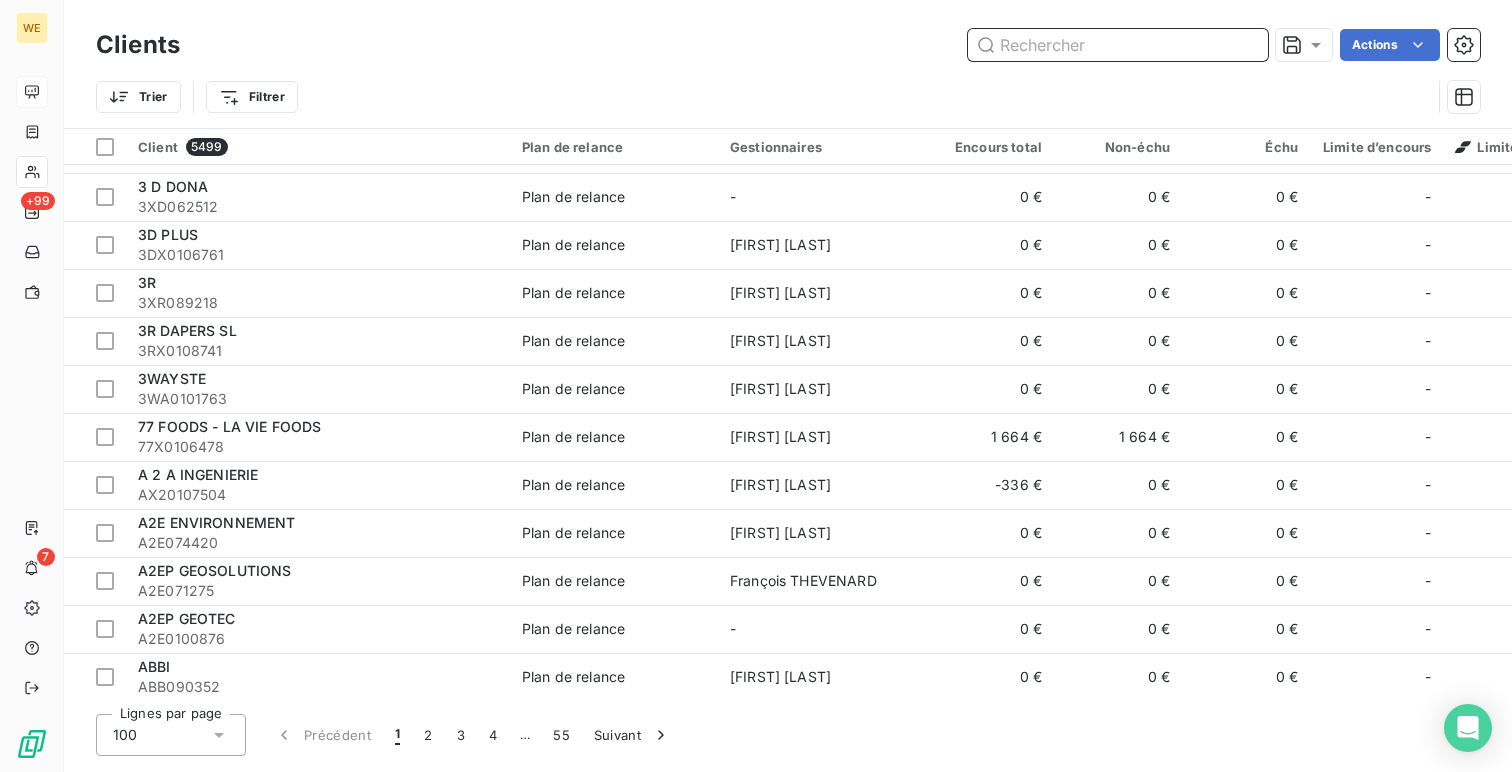 scroll, scrollTop: 386, scrollLeft: 0, axis: vertical 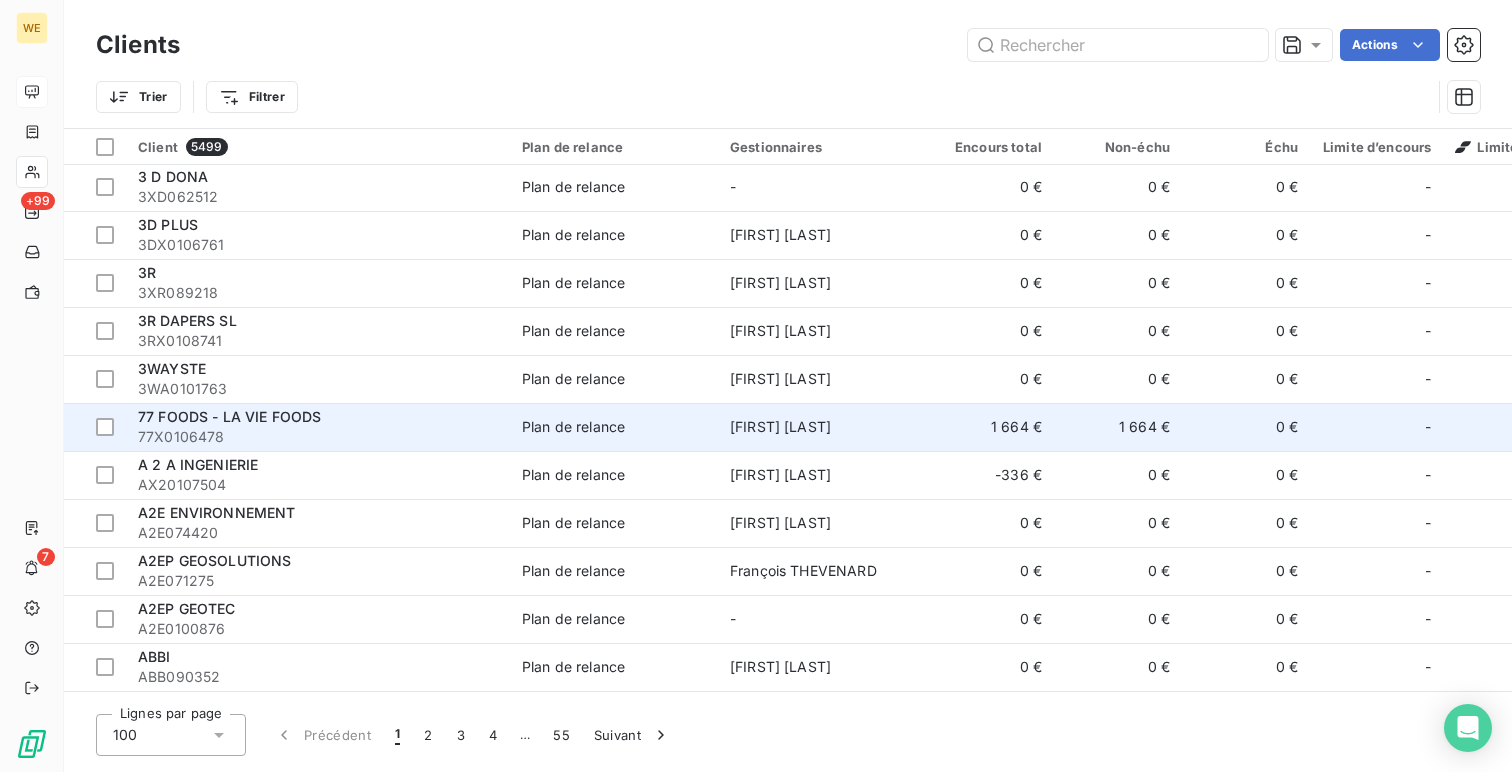click on "Léna SOUKHAREVSKOFF" at bounding box center [780, 426] 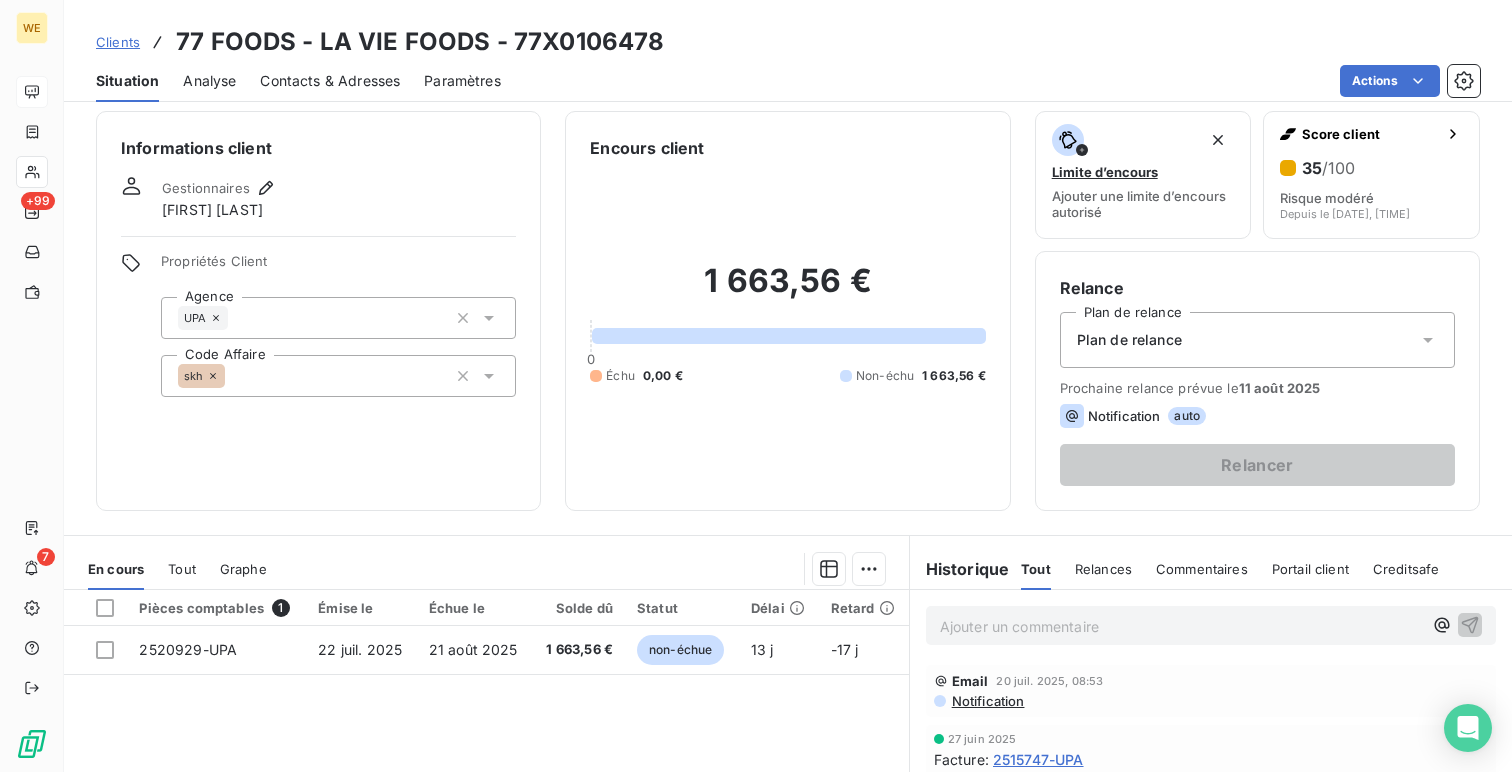 scroll, scrollTop: 0, scrollLeft: 0, axis: both 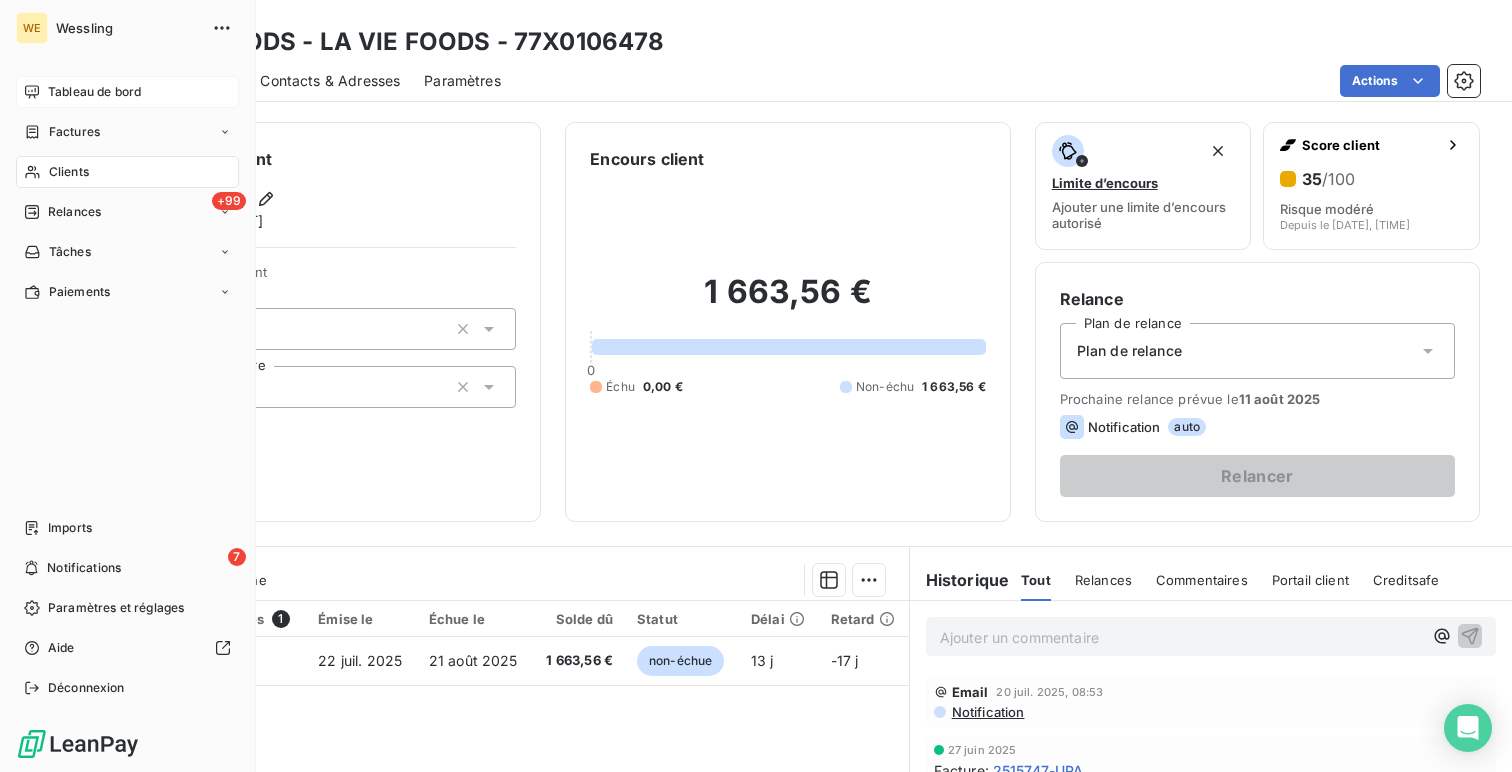 click on "Clients" at bounding box center [127, 172] 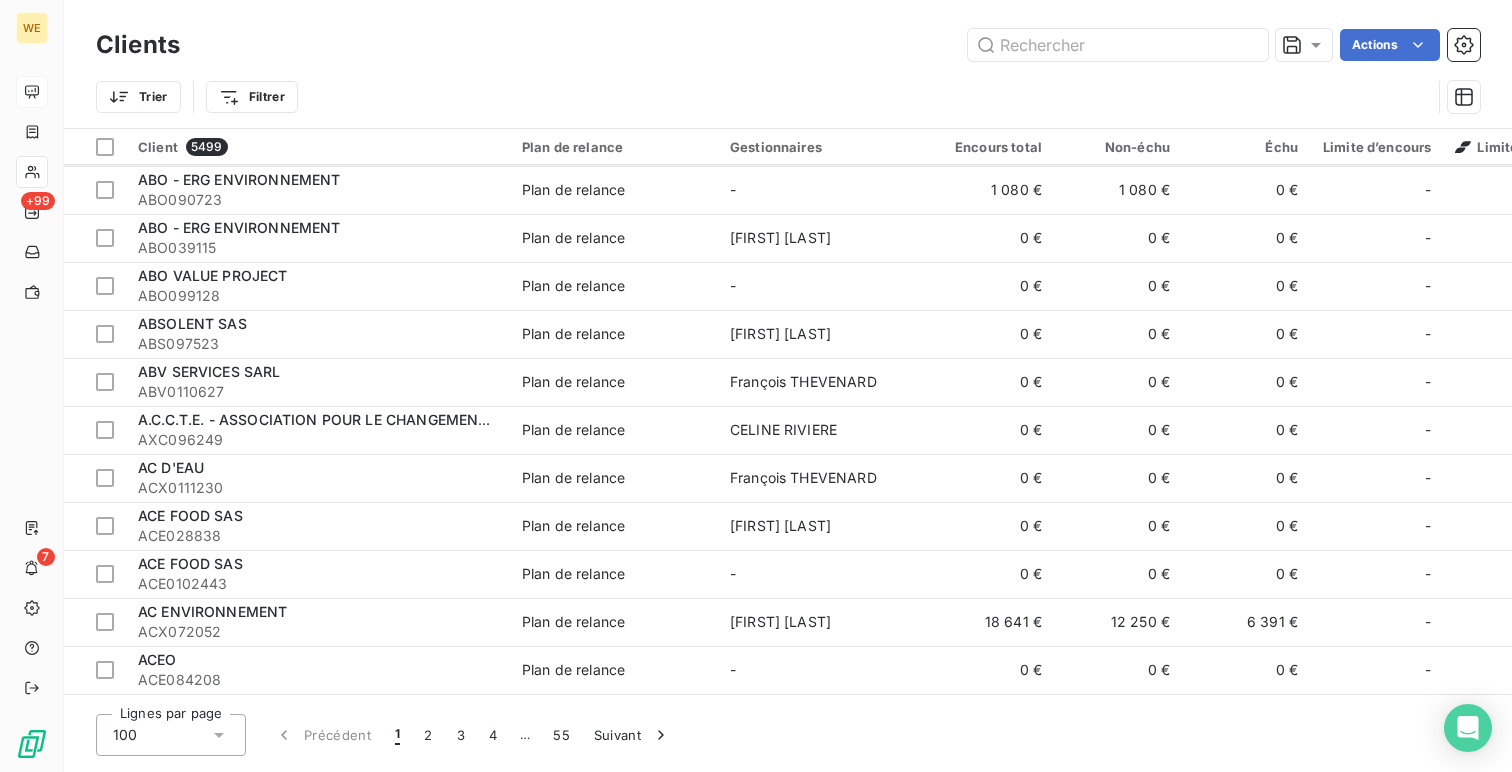 scroll, scrollTop: 1564, scrollLeft: 0, axis: vertical 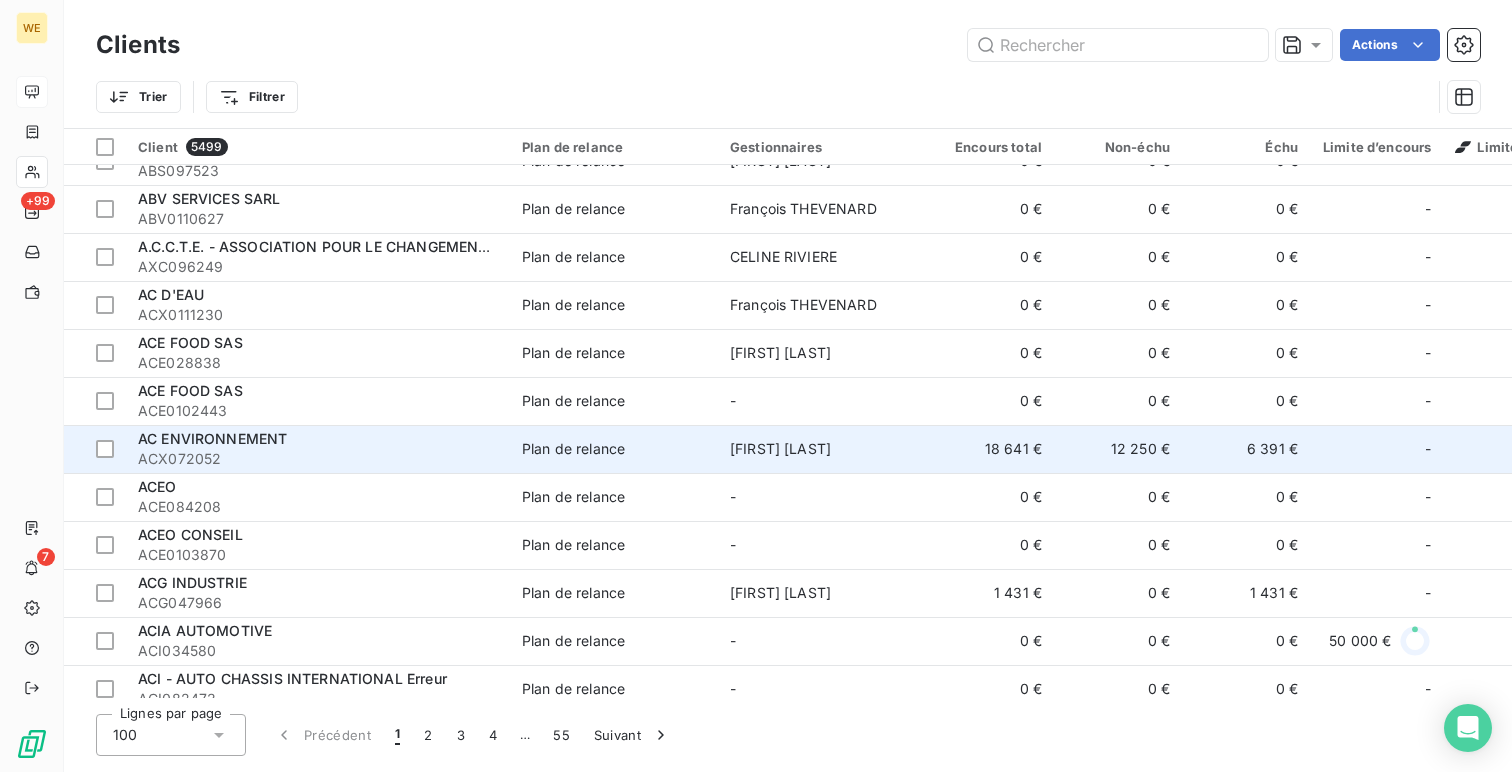 click on "AC ENVIRONNEMENT" at bounding box center (318, 439) 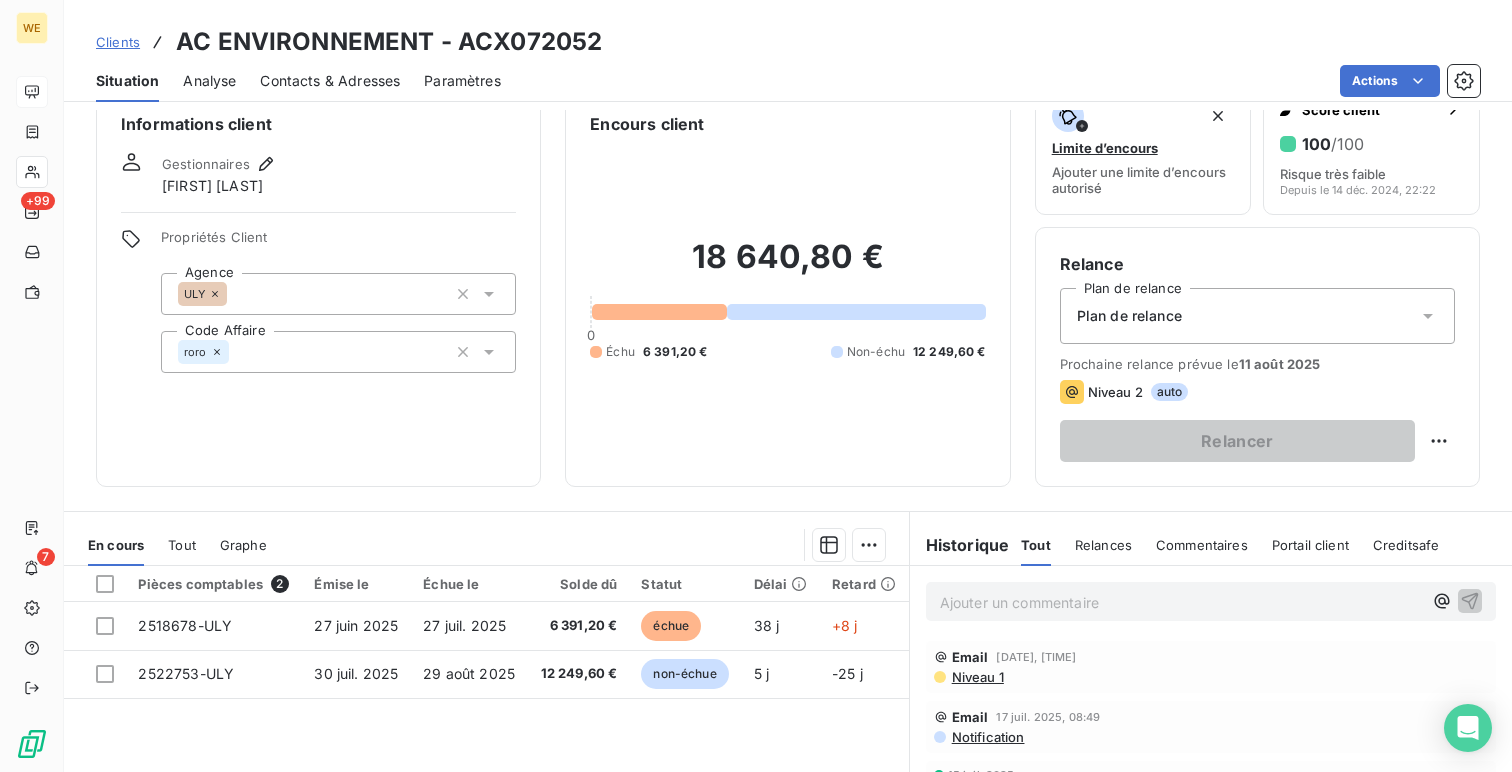 scroll, scrollTop: 0, scrollLeft: 0, axis: both 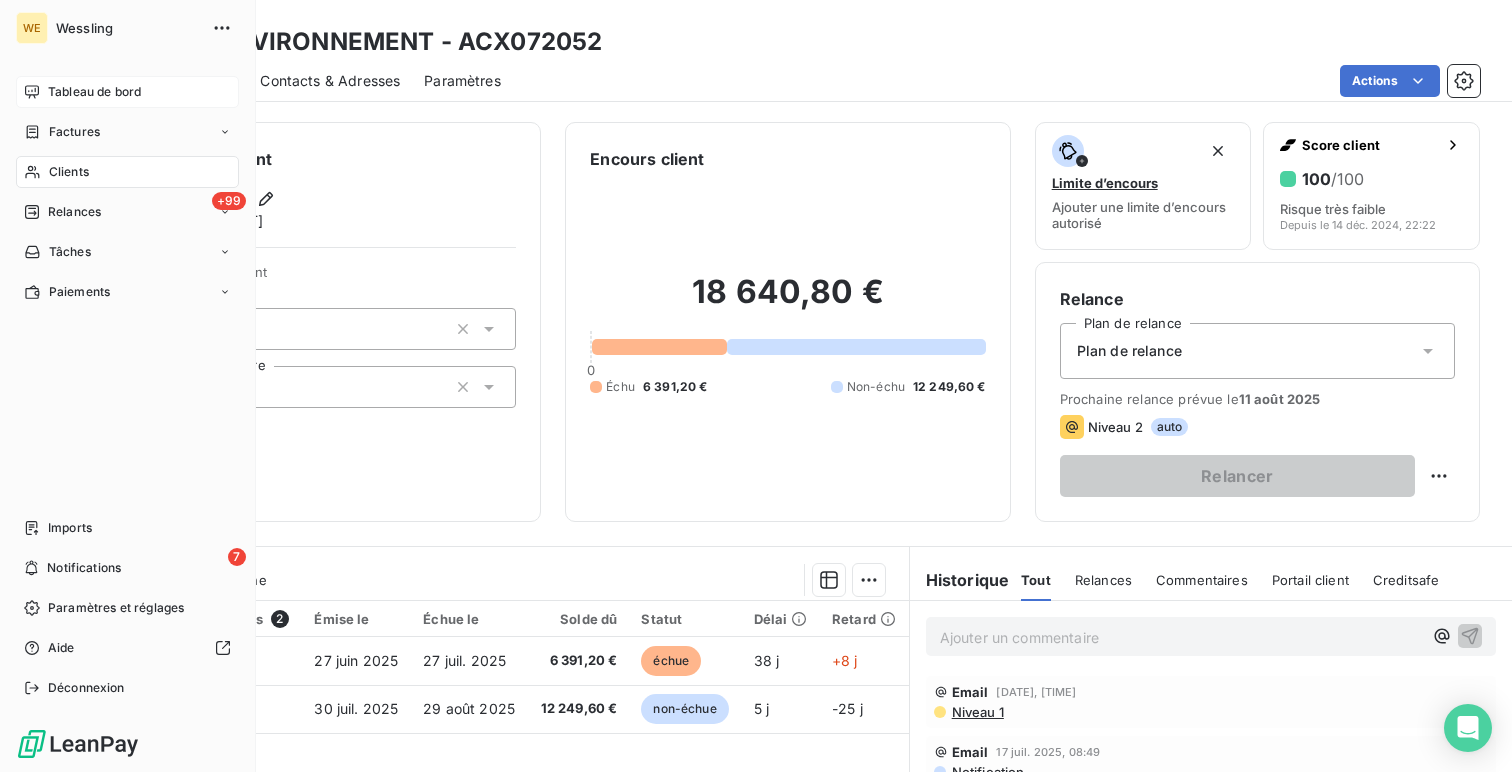 click on "Tableau de bord" at bounding box center [127, 92] 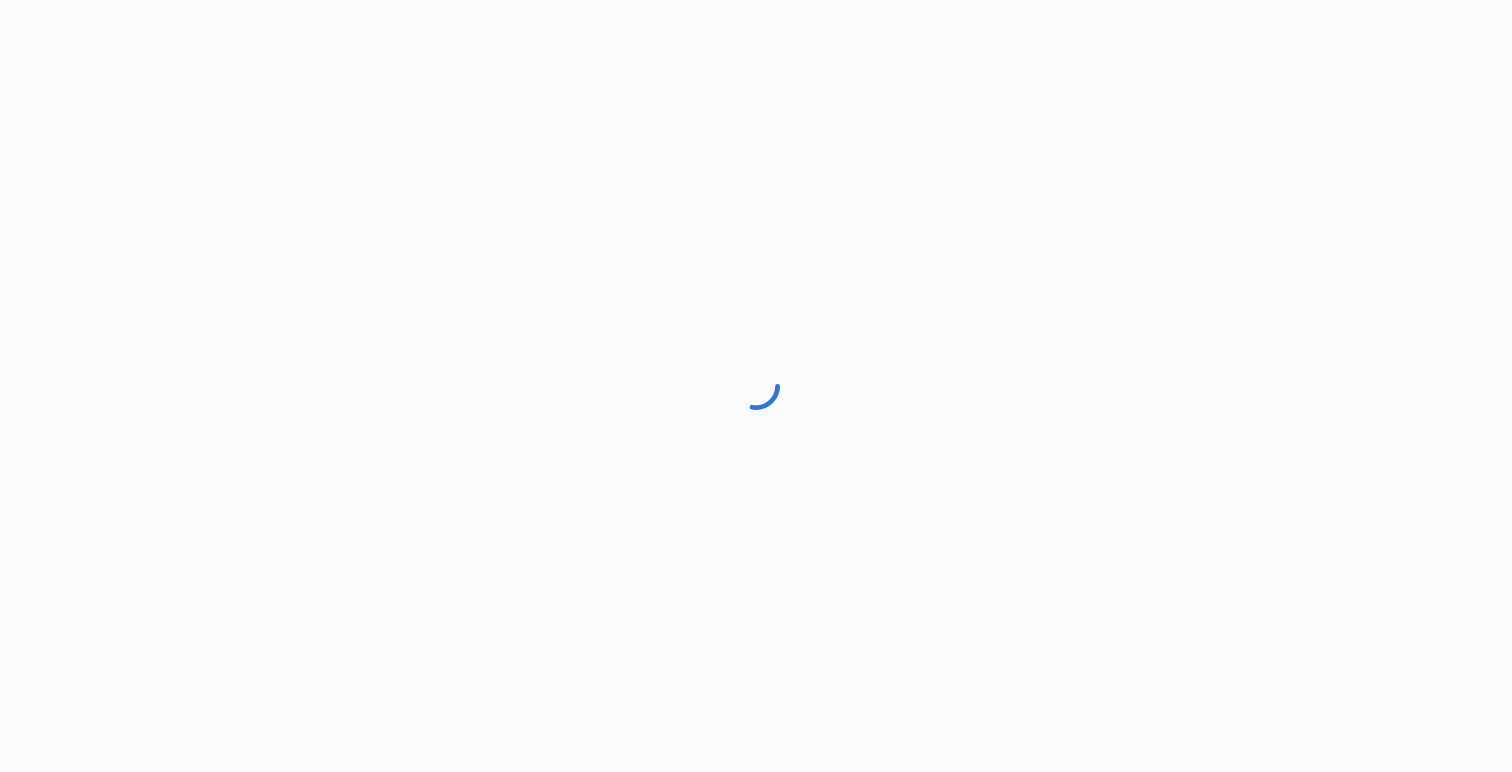 scroll, scrollTop: 0, scrollLeft: 0, axis: both 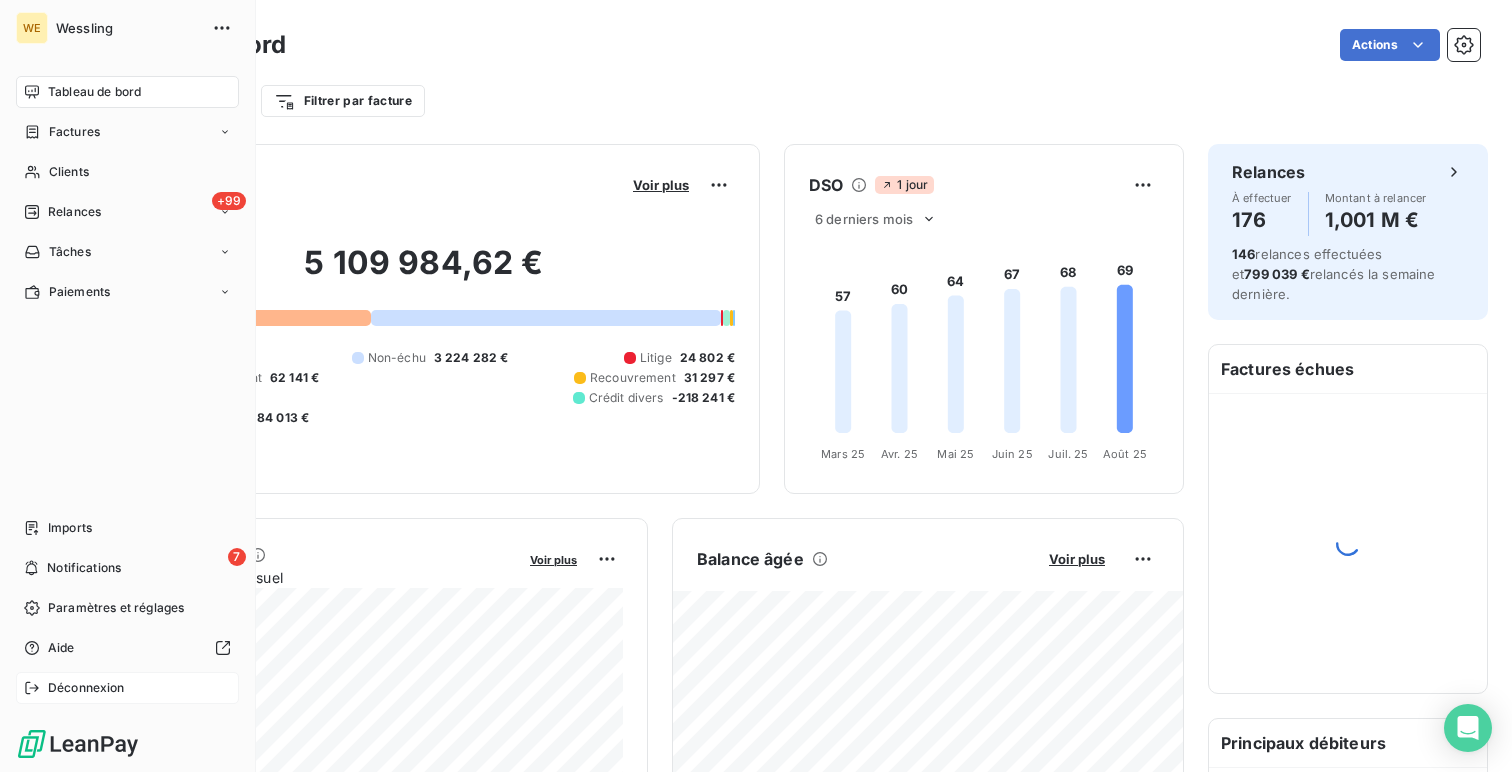 click on "Déconnexion" at bounding box center (127, 688) 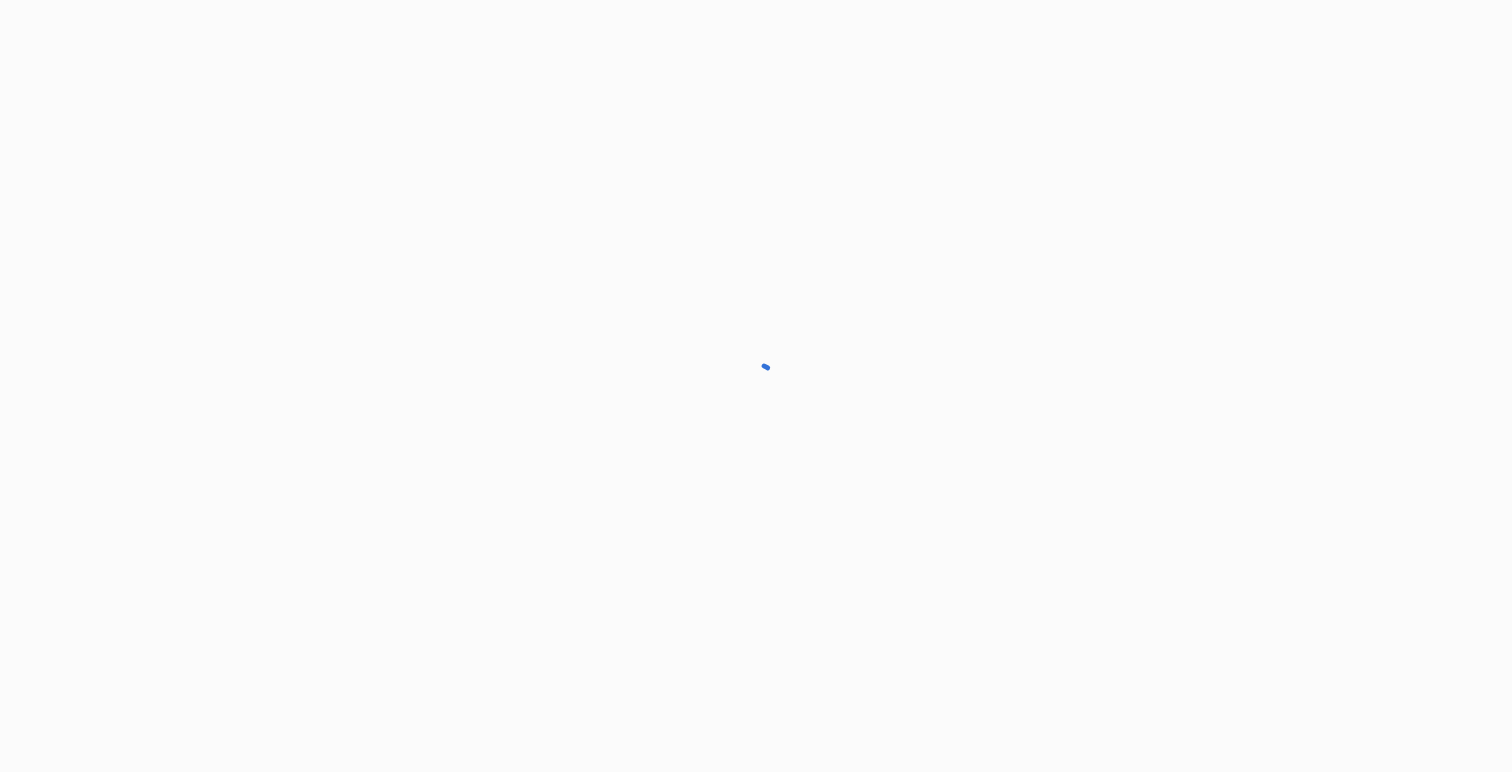 scroll, scrollTop: 0, scrollLeft: 0, axis: both 